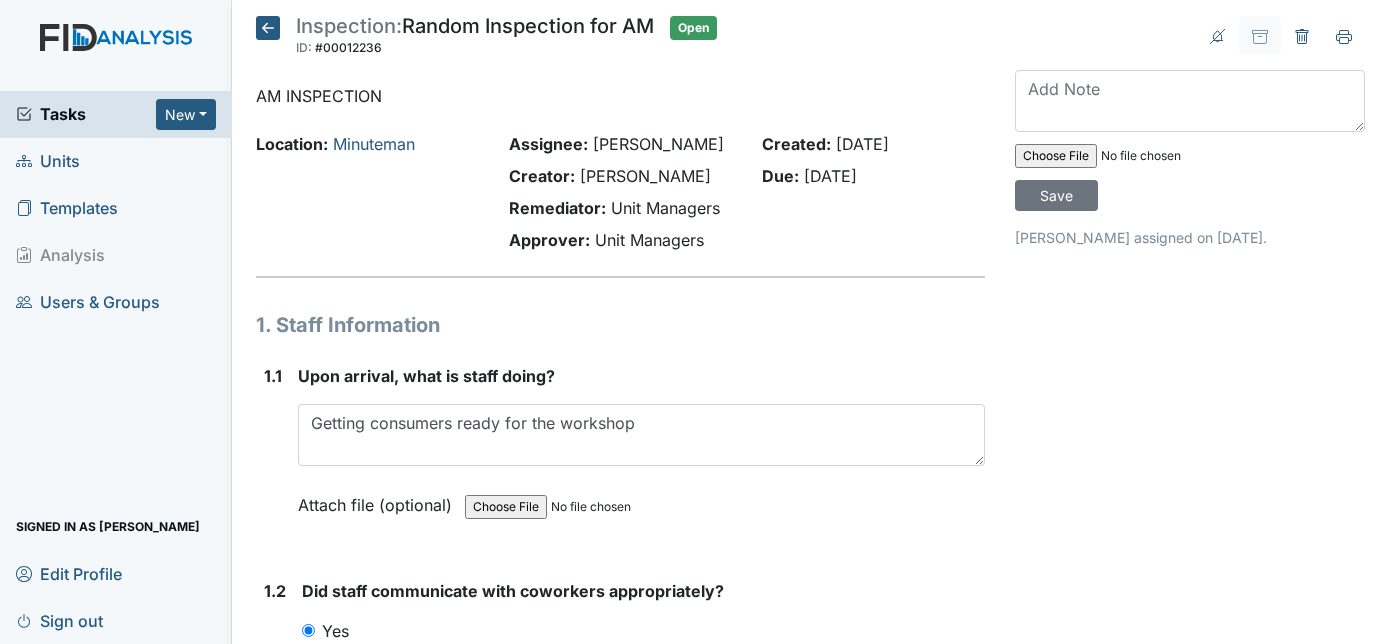 scroll, scrollTop: 0, scrollLeft: 0, axis: both 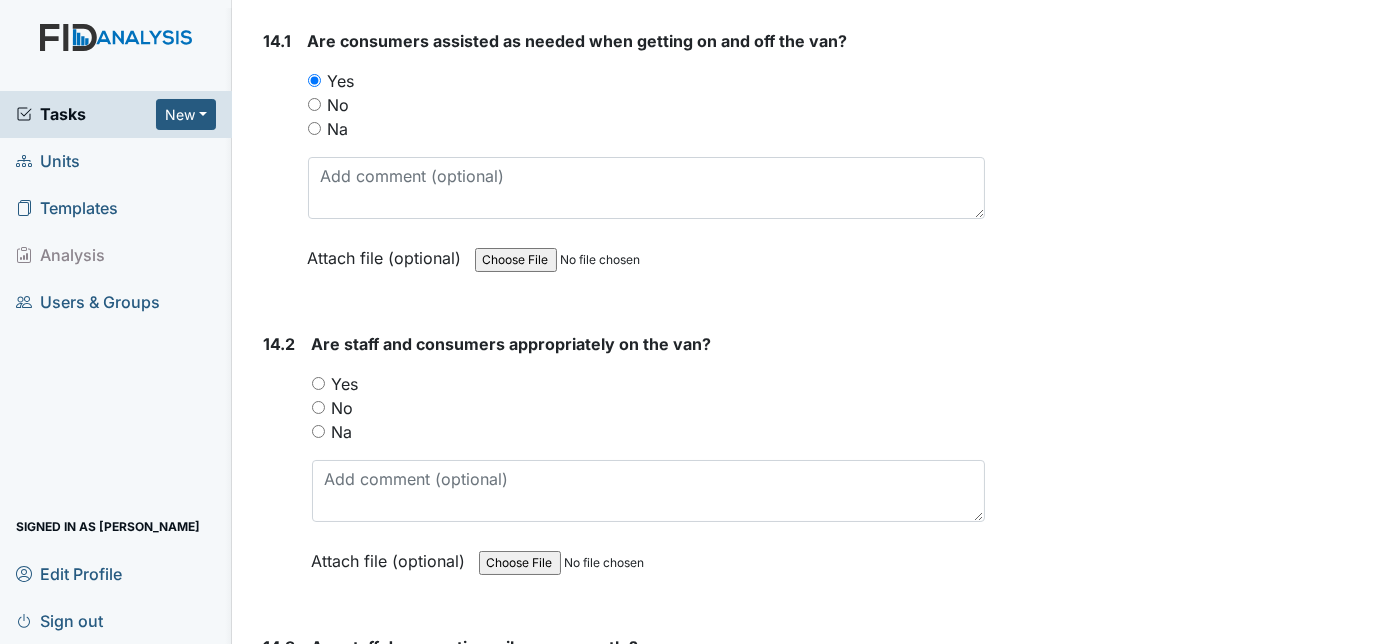 click on "No" at bounding box center (649, 408) 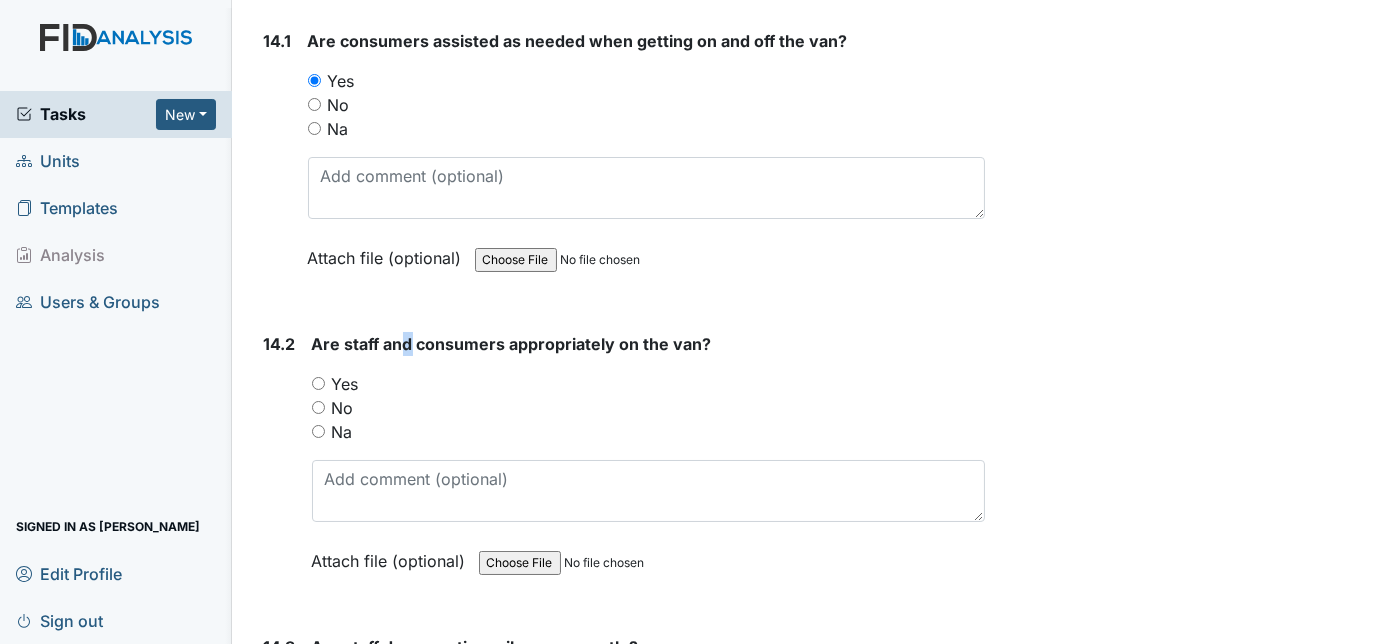 drag, startPoint x: 315, startPoint y: 173, endPoint x: 408, endPoint y: 101, distance: 117.61378 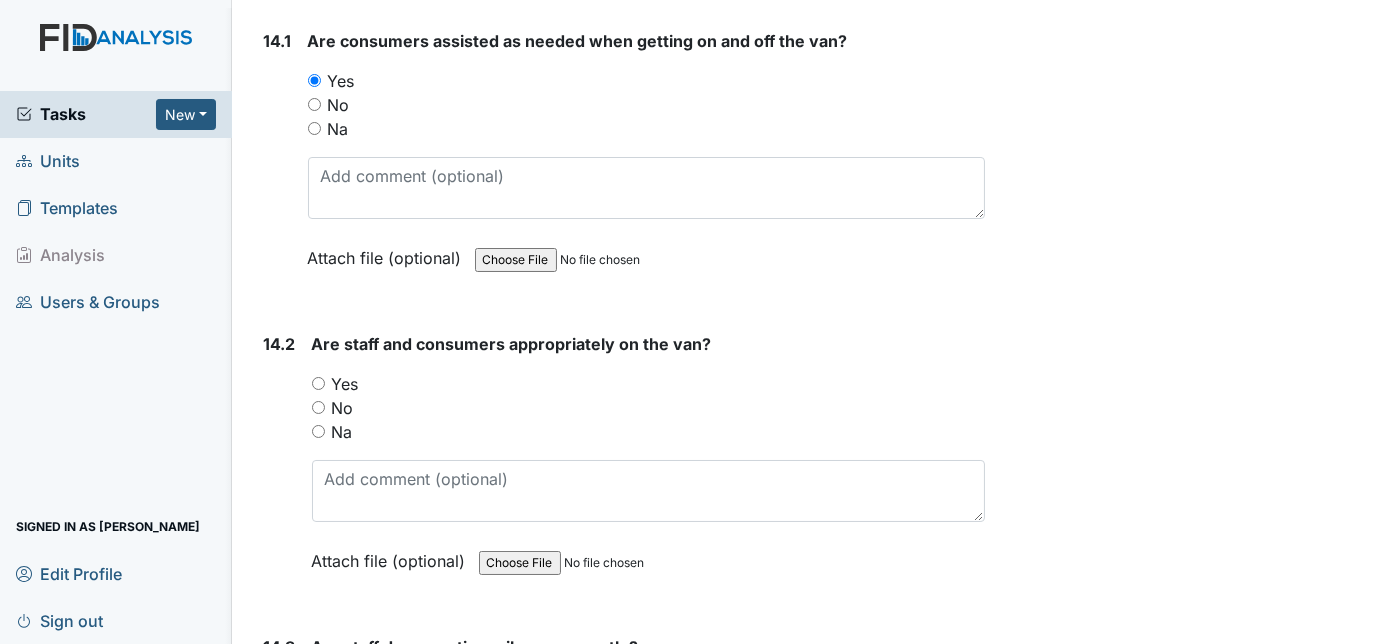 drag, startPoint x: 408, startPoint y: 101, endPoint x: 442, endPoint y: 209, distance: 113.22544 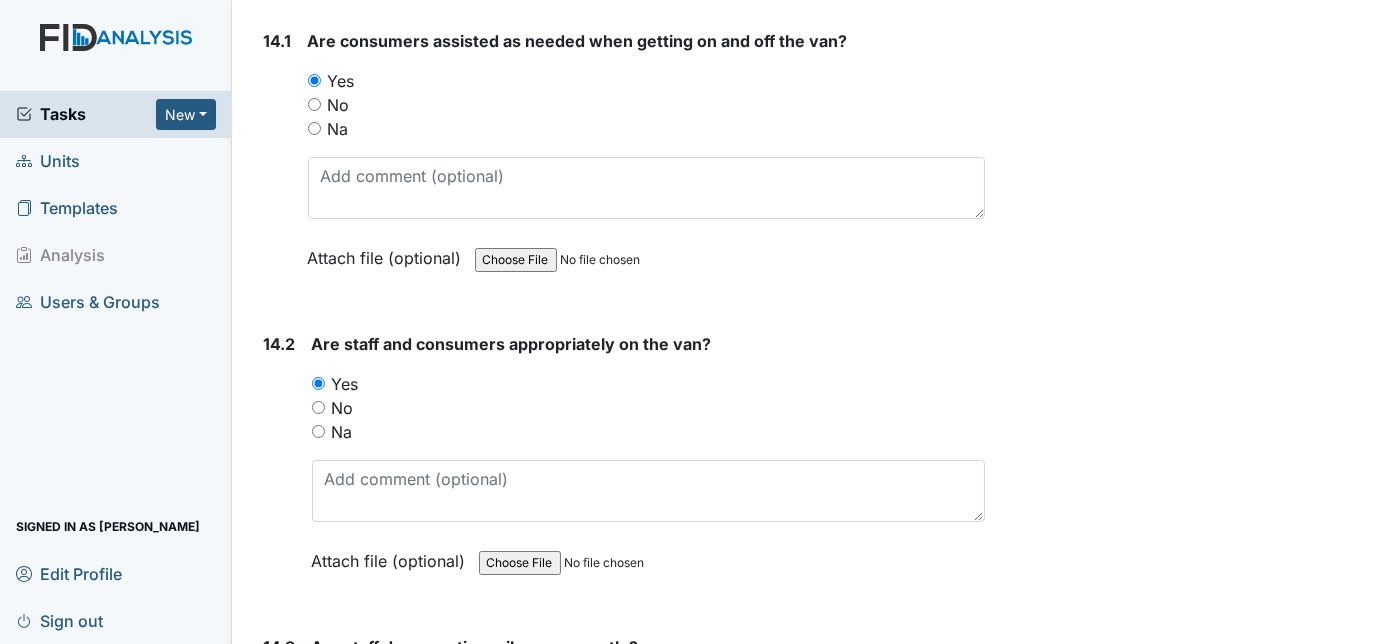 click on "14.2" at bounding box center [280, 467] 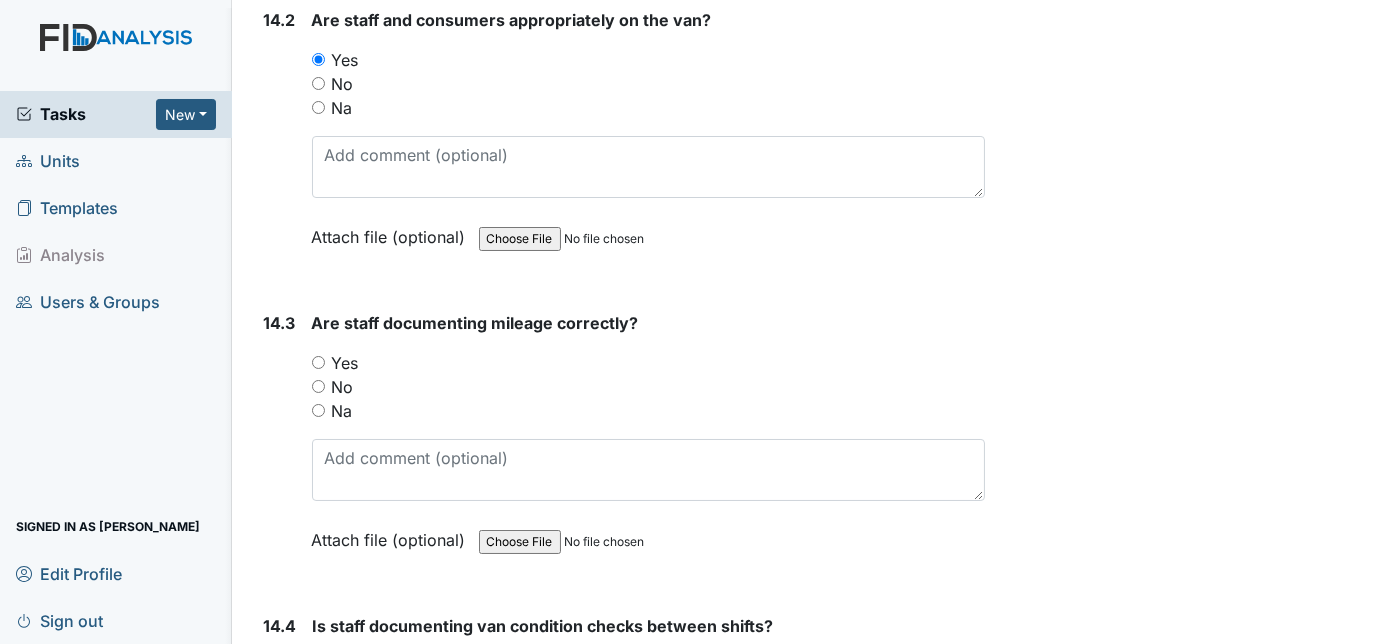 scroll, scrollTop: 37338, scrollLeft: 0, axis: vertical 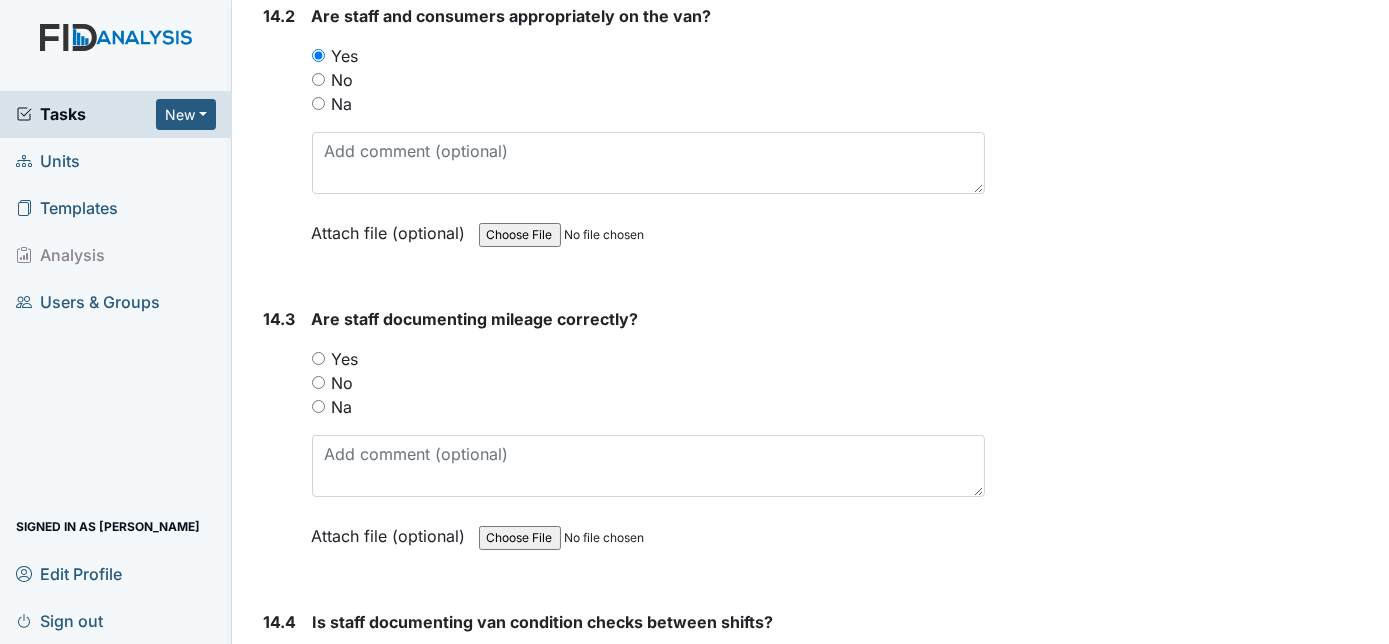 click on "Yes" at bounding box center (318, 358) 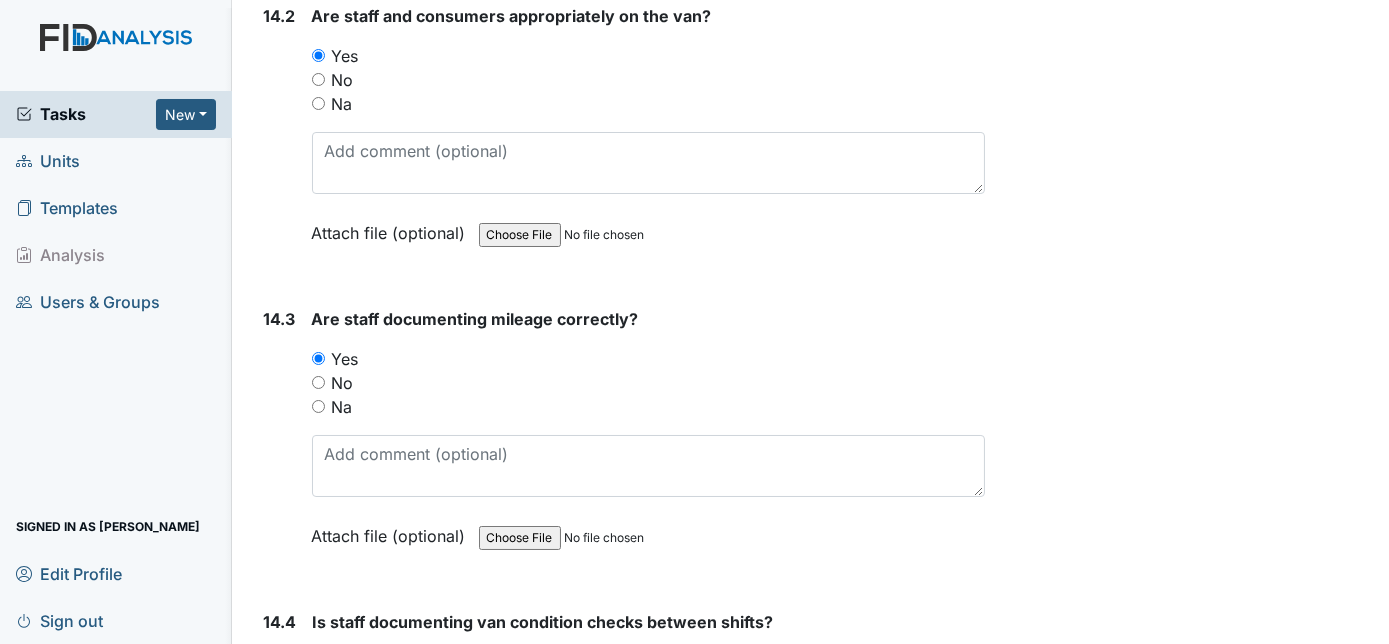 click on "14.3" at bounding box center [280, 442] 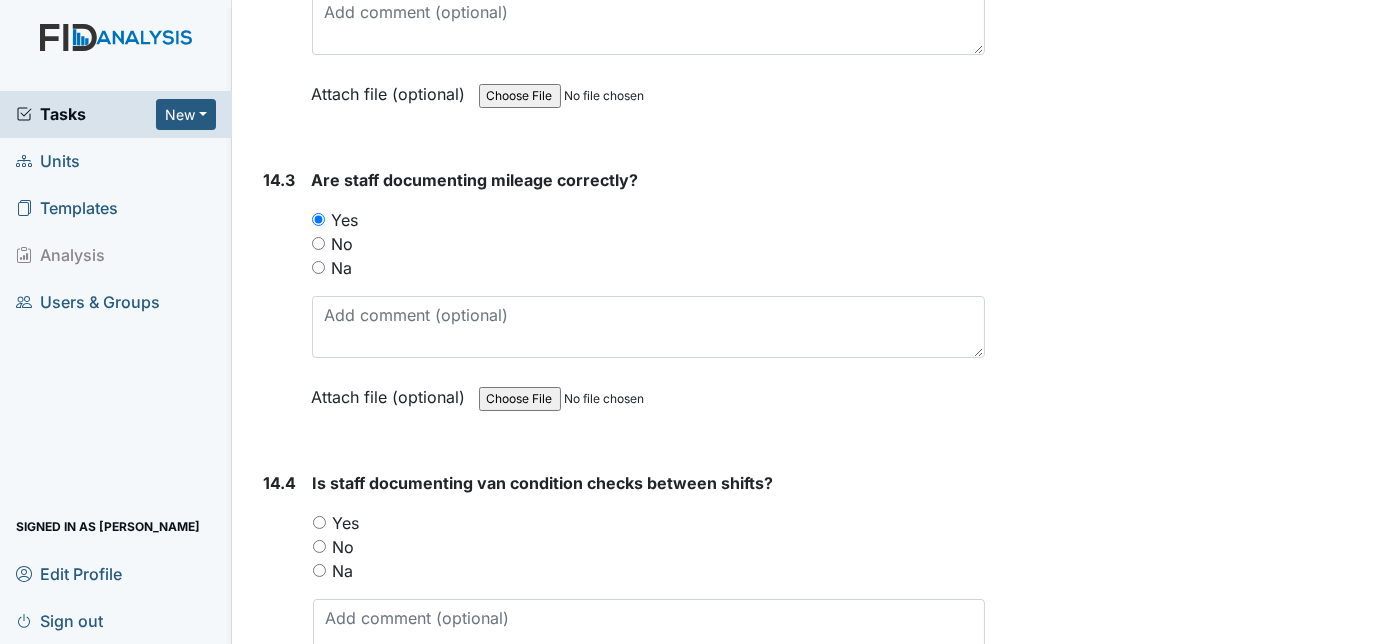 scroll, scrollTop: 37483, scrollLeft: 0, axis: vertical 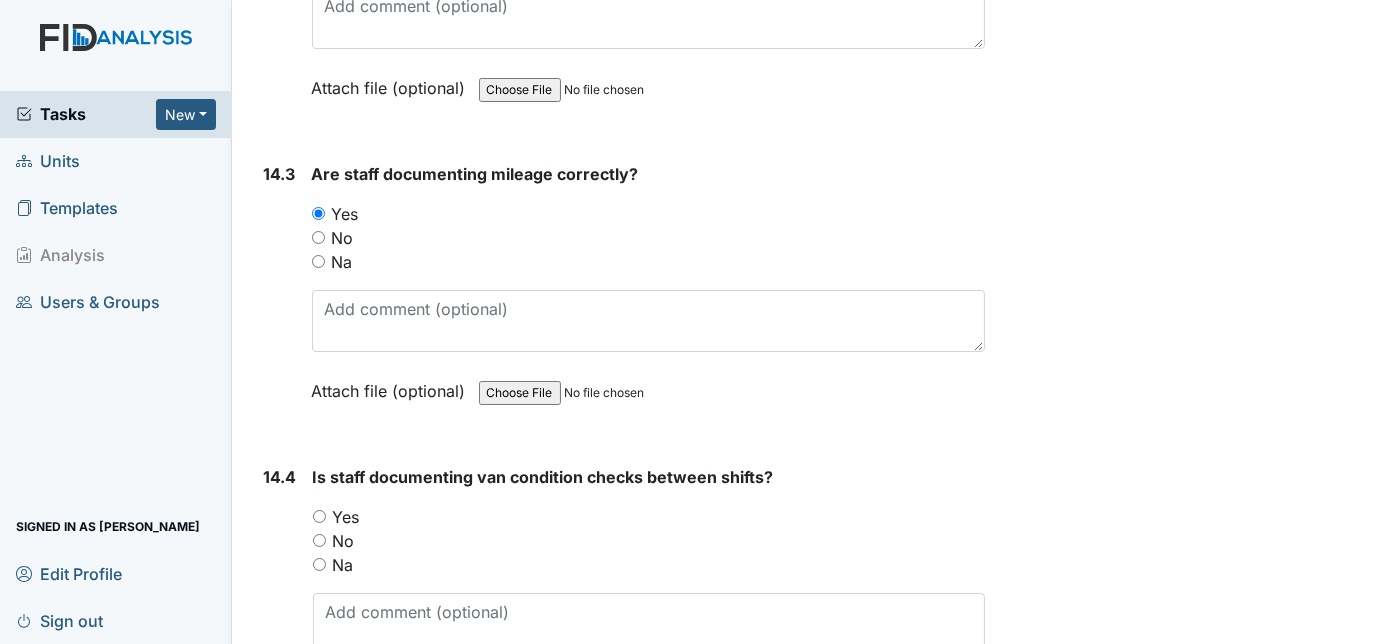 click on "Yes" at bounding box center (319, 516) 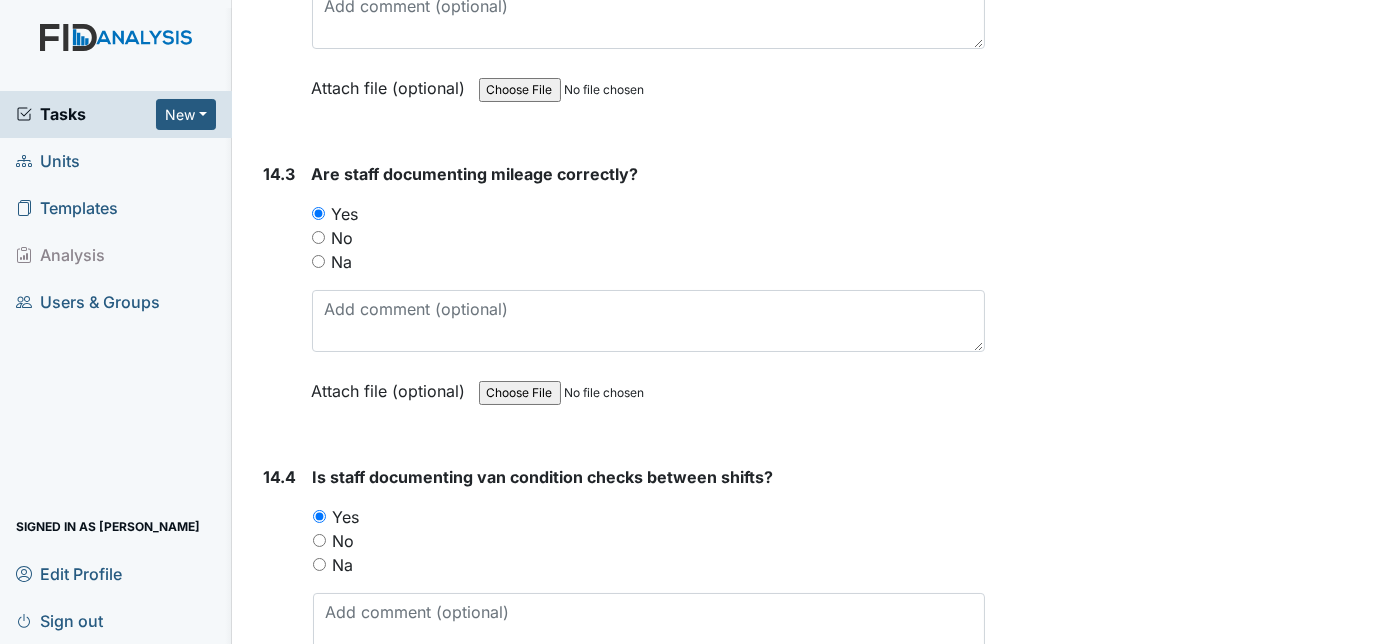 click on "14.4" at bounding box center (280, 600) 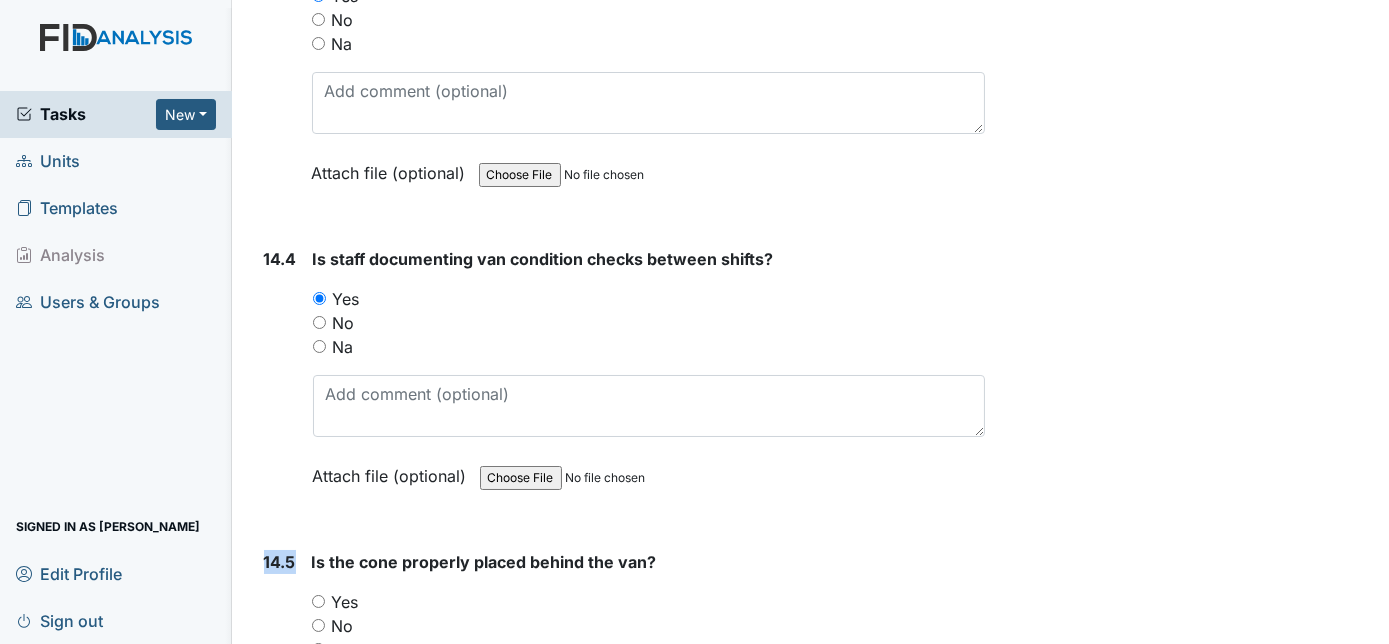 drag, startPoint x: 280, startPoint y: 367, endPoint x: 267, endPoint y: 360, distance: 14.764823 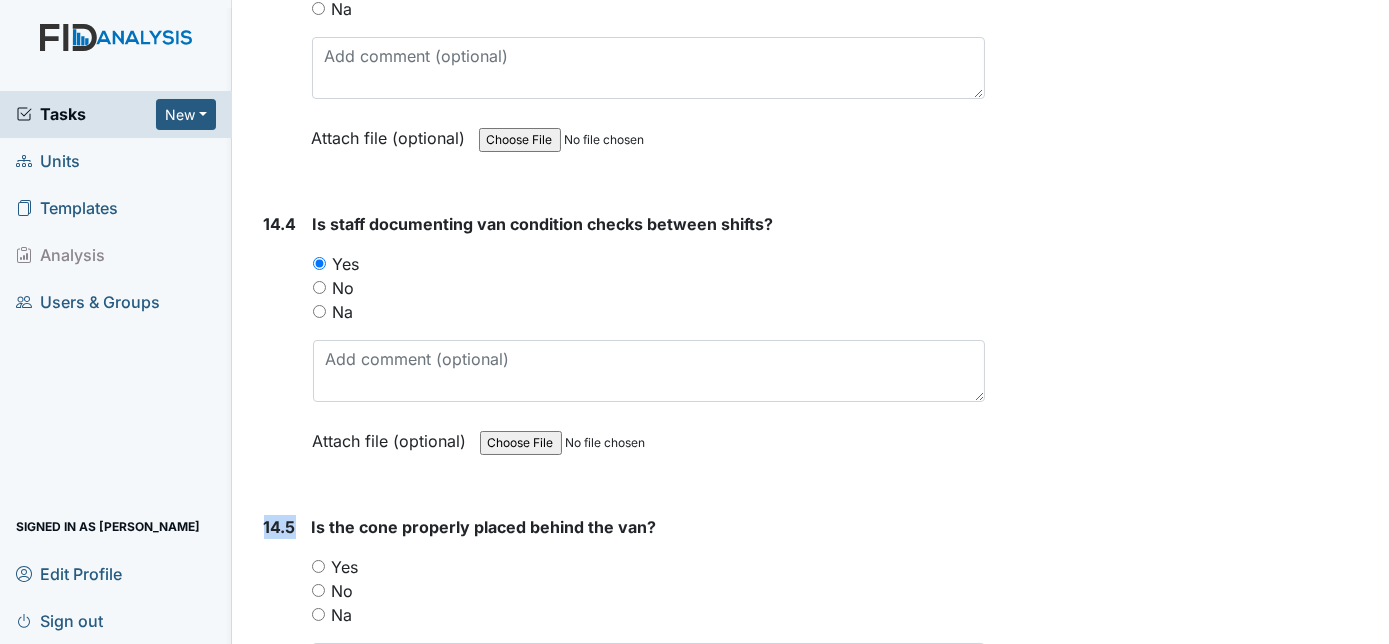 scroll, scrollTop: 37738, scrollLeft: 0, axis: vertical 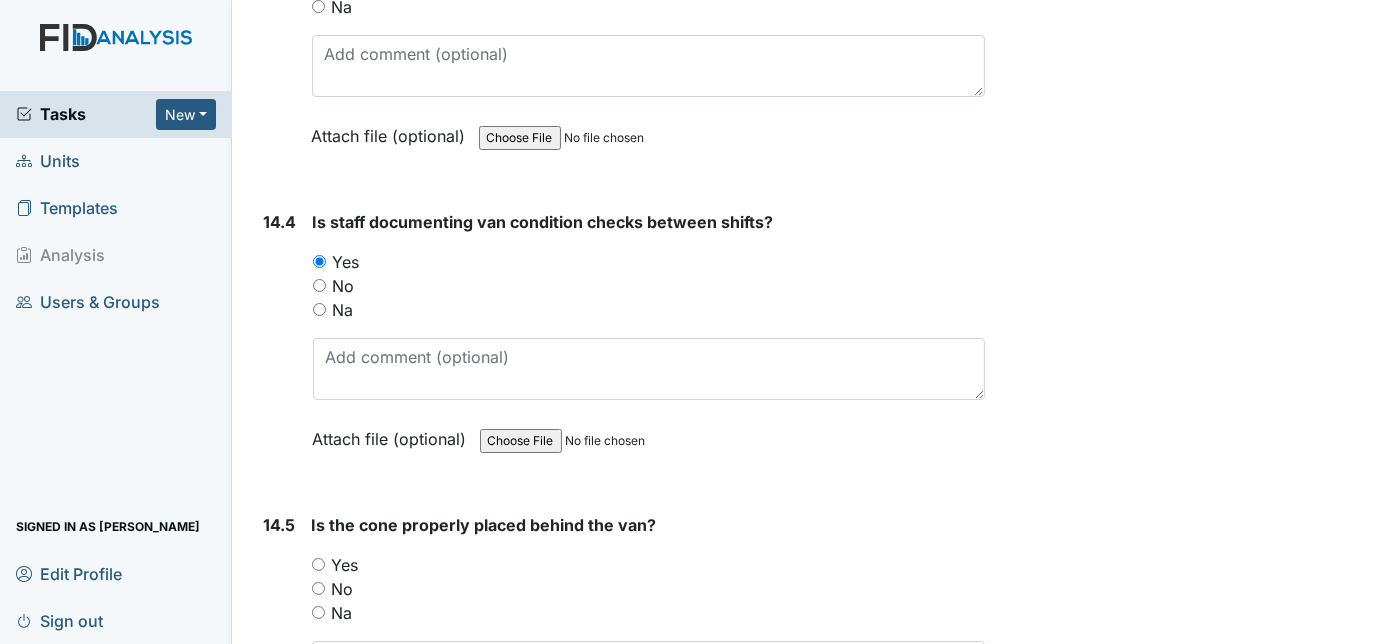 click on "14.5" at bounding box center (280, 648) 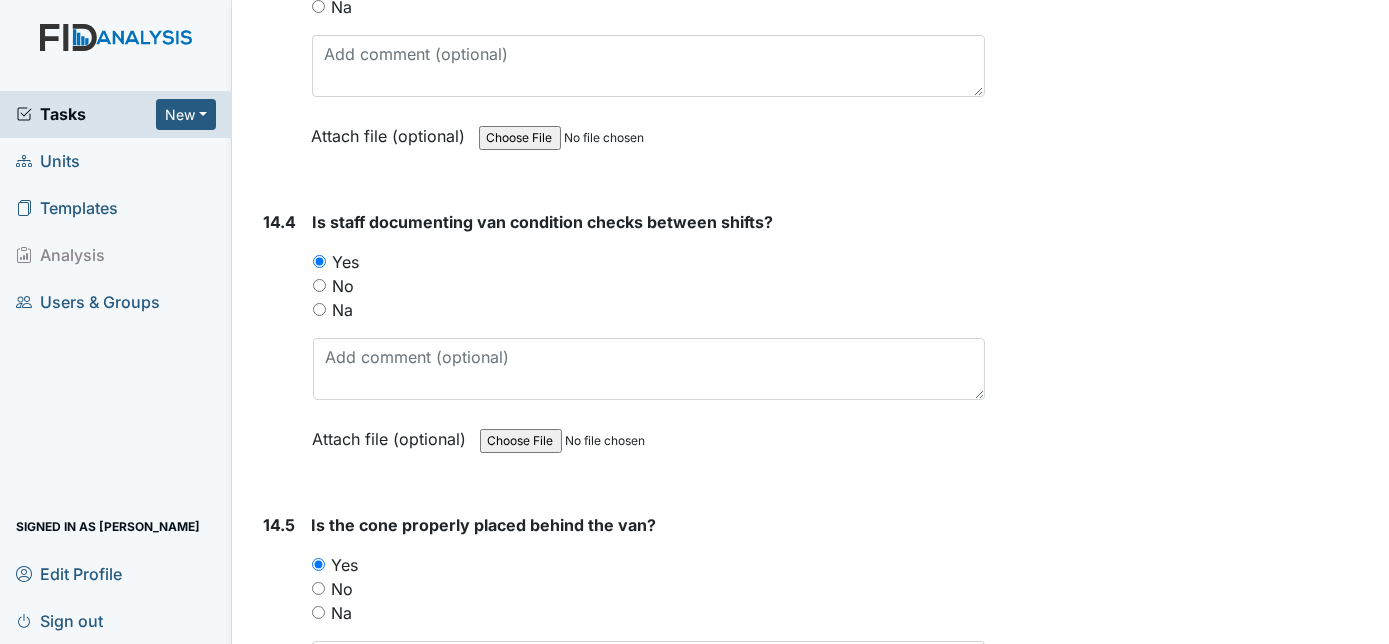 click on "14.5" at bounding box center [280, 648] 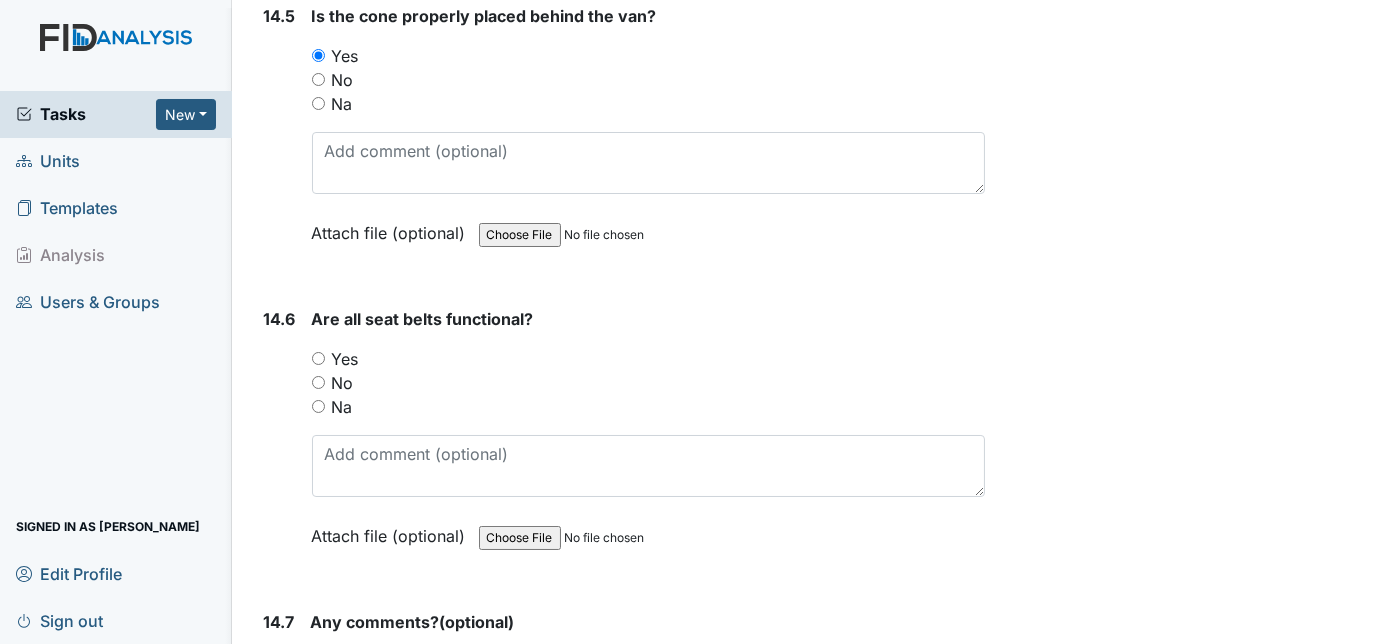 scroll, scrollTop: 38258, scrollLeft: 0, axis: vertical 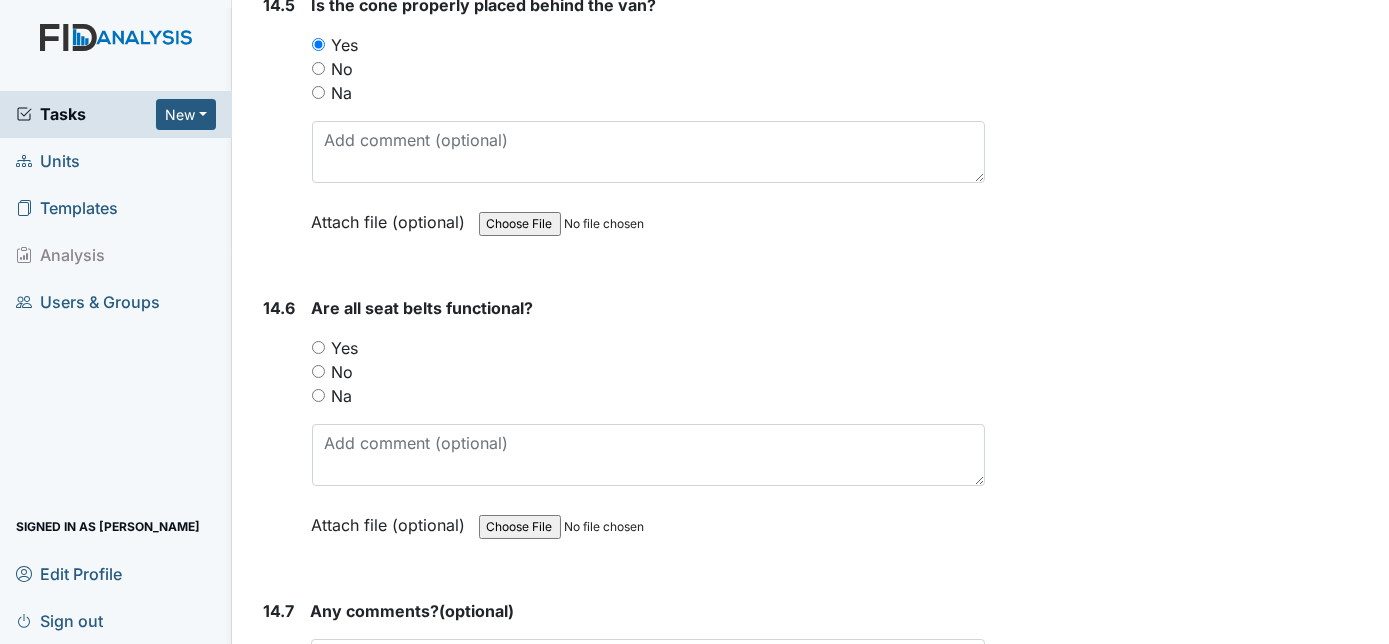 click on "Yes" at bounding box center (318, 347) 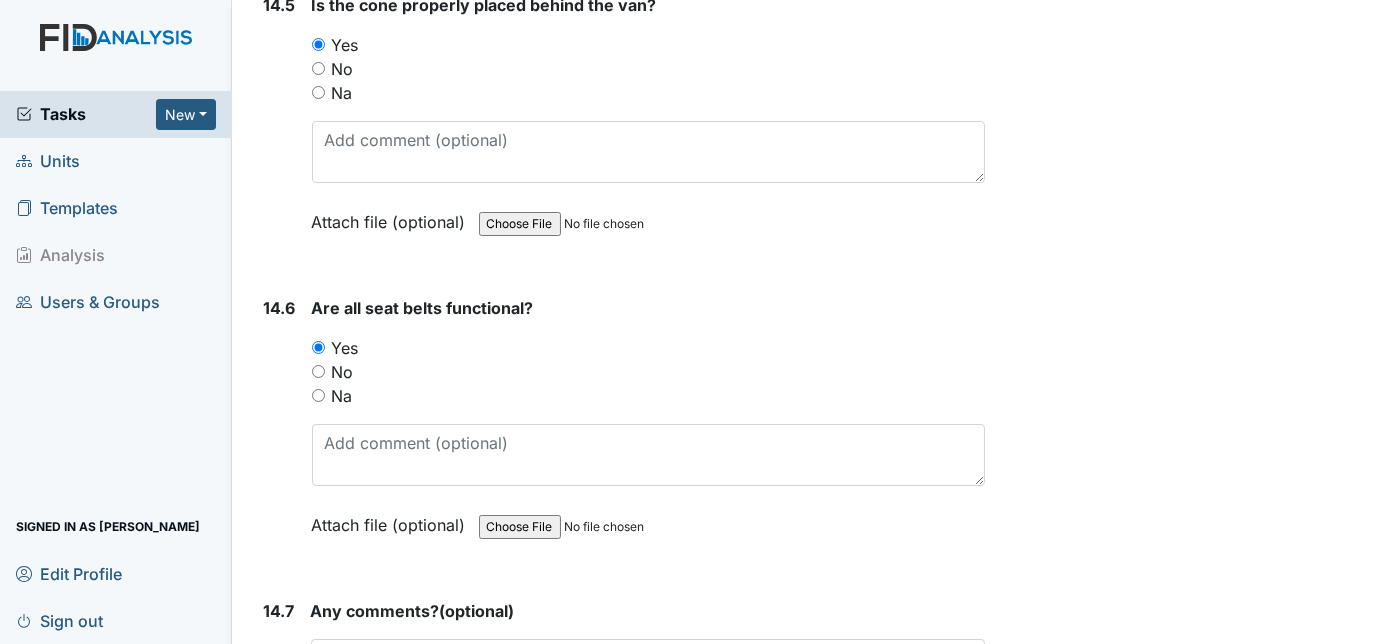 click on "14.6" at bounding box center (280, 431) 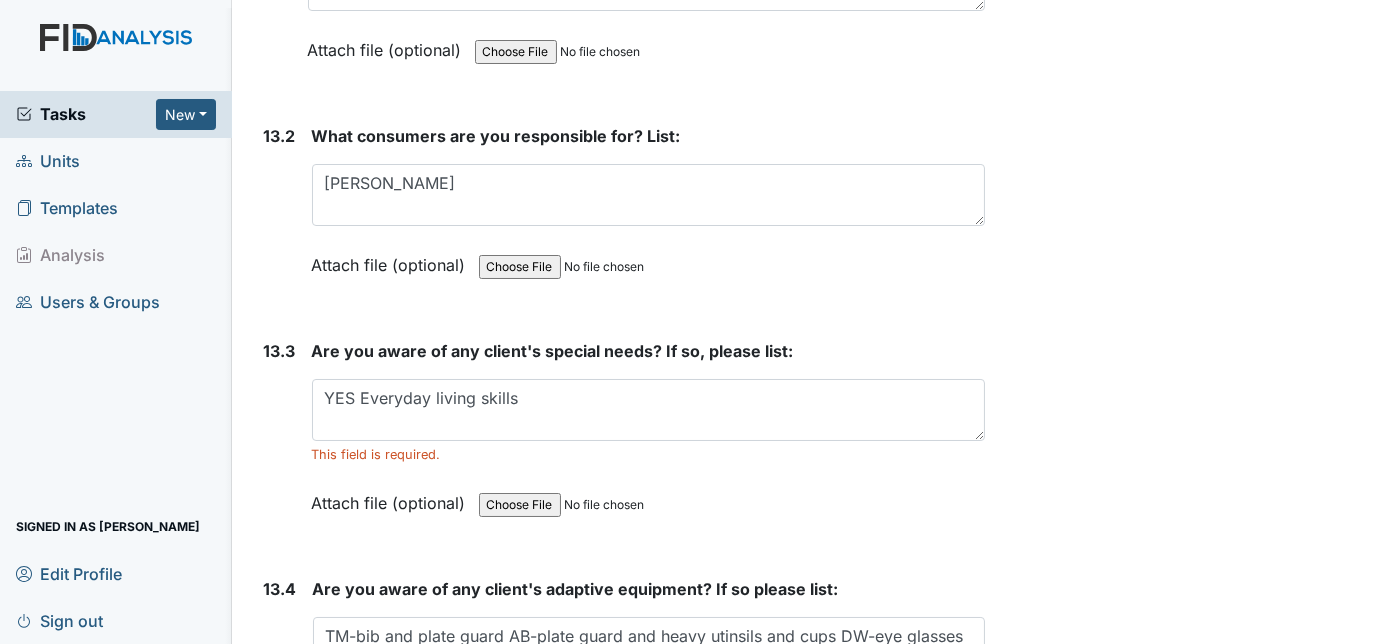 scroll, scrollTop: 35127, scrollLeft: 0, axis: vertical 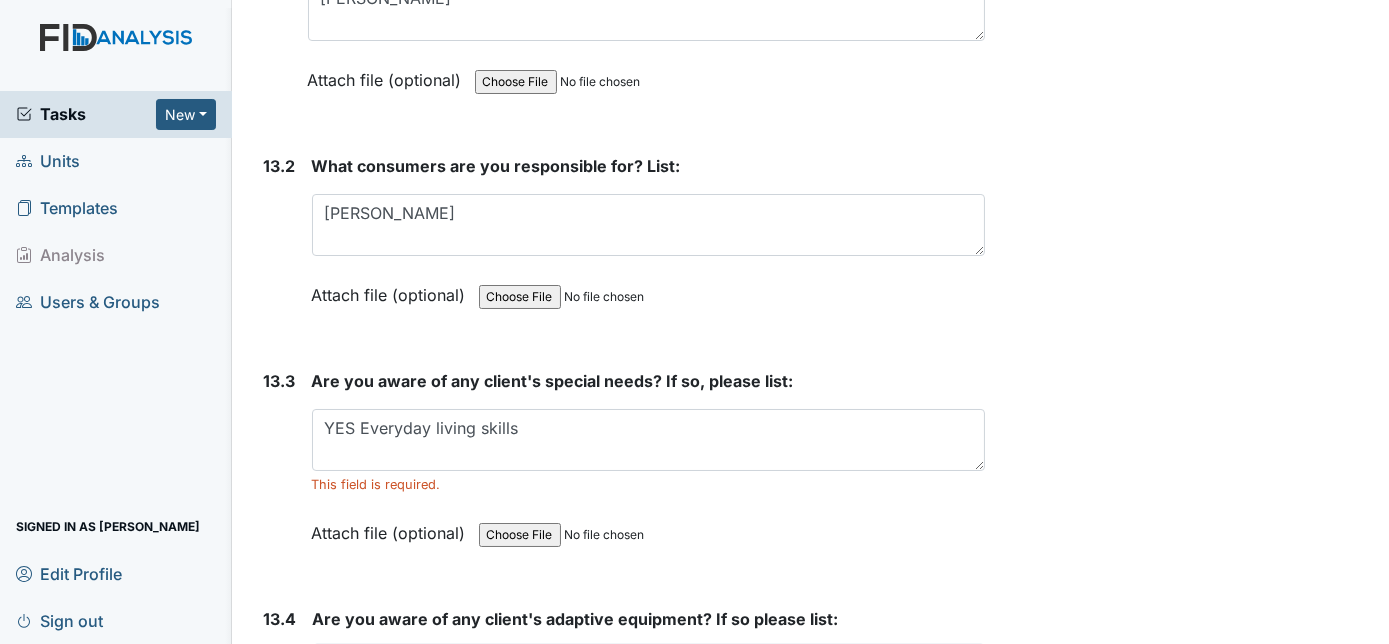 type on "TM-bib and plate guard AB-plate guard and heavy utensils and cups DW-eye glasses ML-hearing aid and eye glasses" 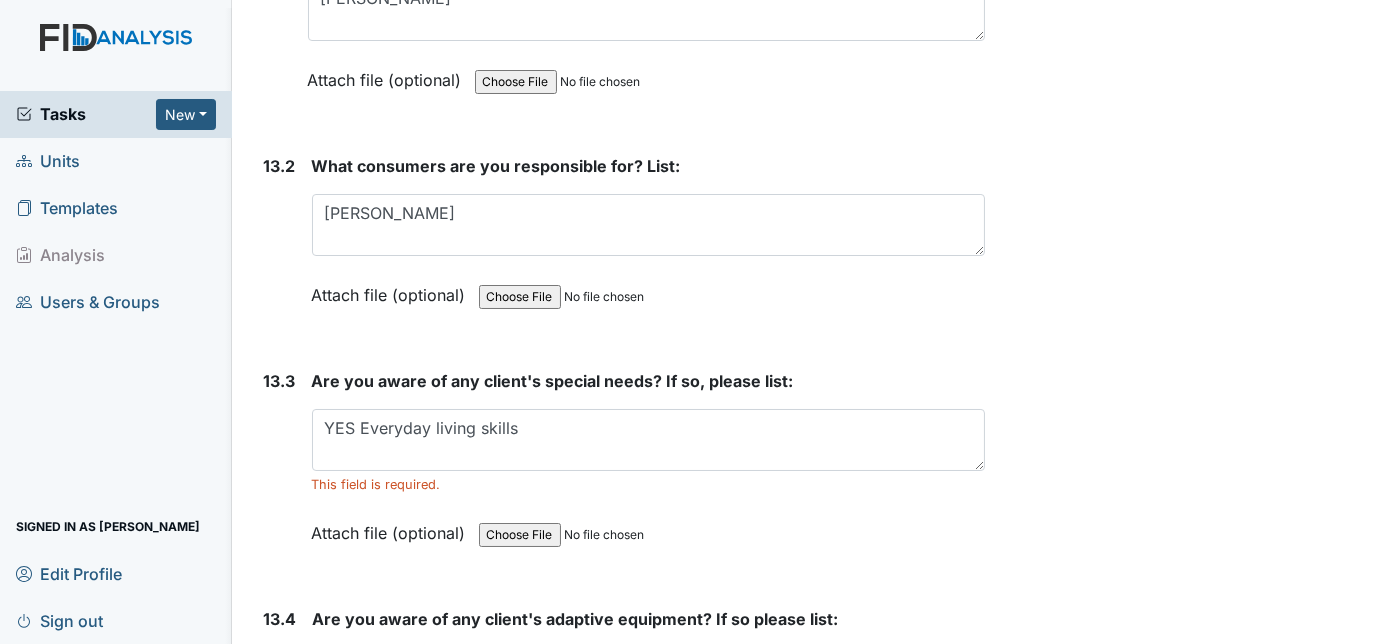 click on "Archive Task
×
Are you sure you want to archive this task? It will appear as incomplete on reports.
Archive
Delete Task
×
Are you sure you want to delete this task?
Delete
Save
Charnita McCall assigned on Jul 09, 2025." at bounding box center (1190, -15564) 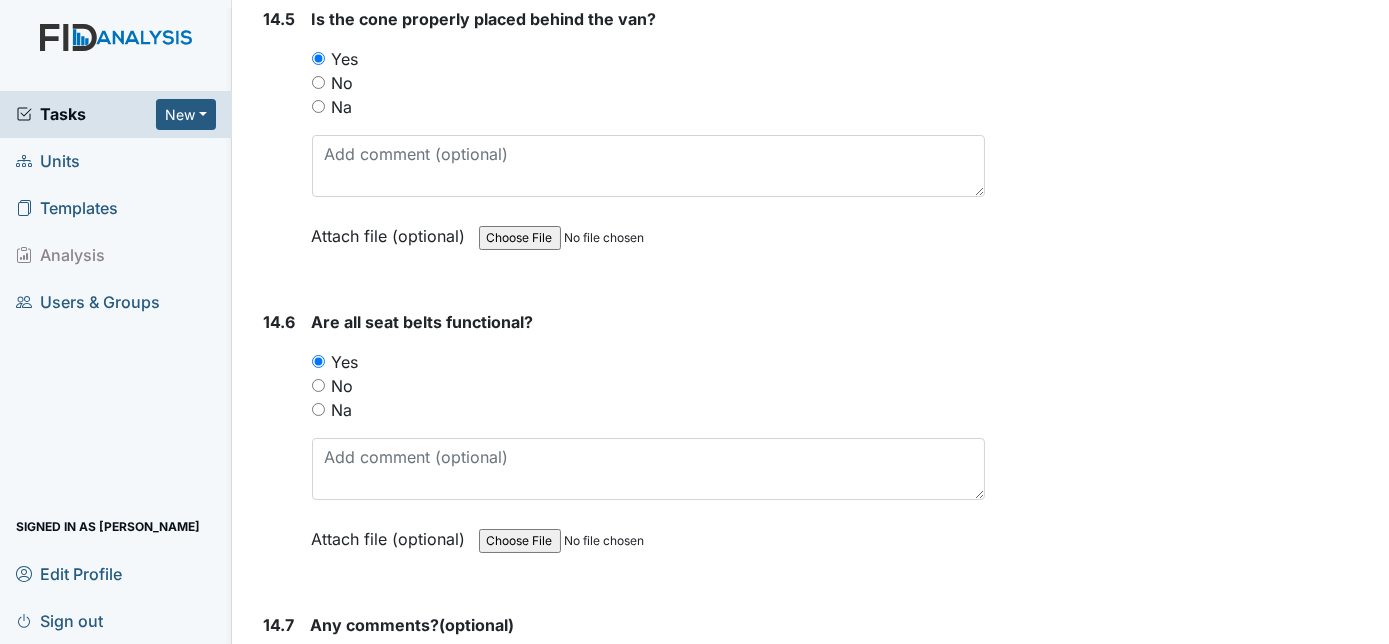 scroll, scrollTop: 38258, scrollLeft: 0, axis: vertical 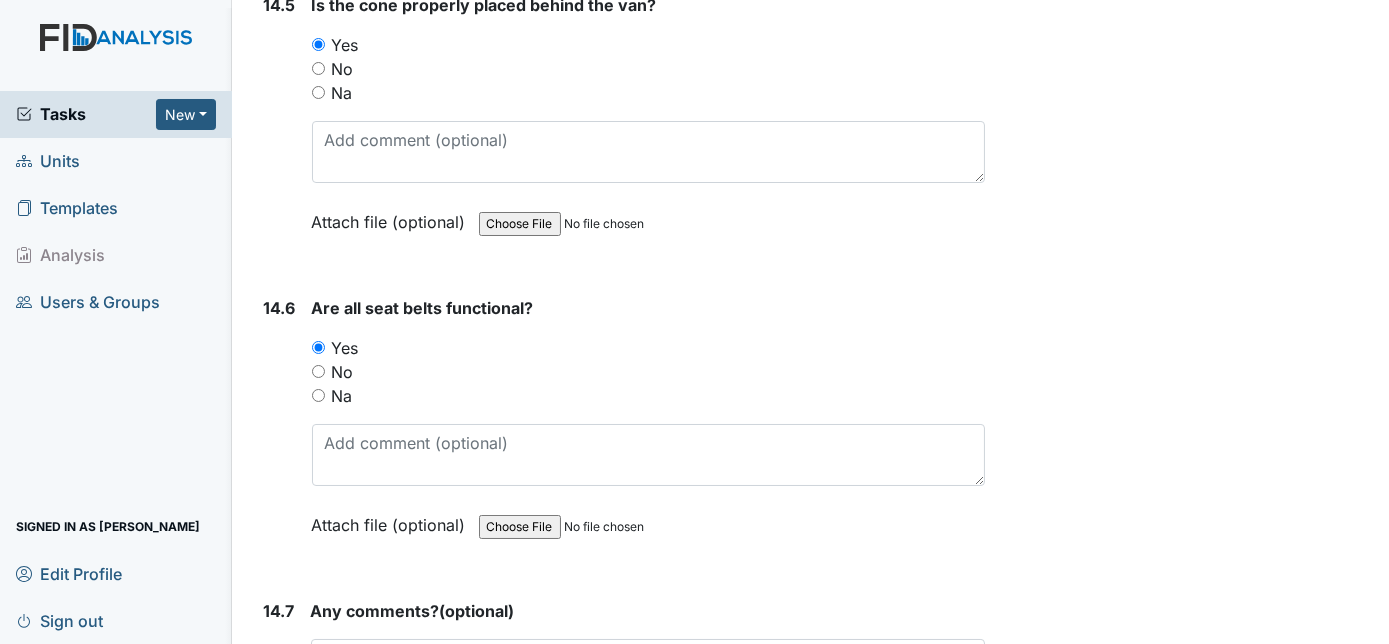 click on "Submit" at bounding box center [307, 833] 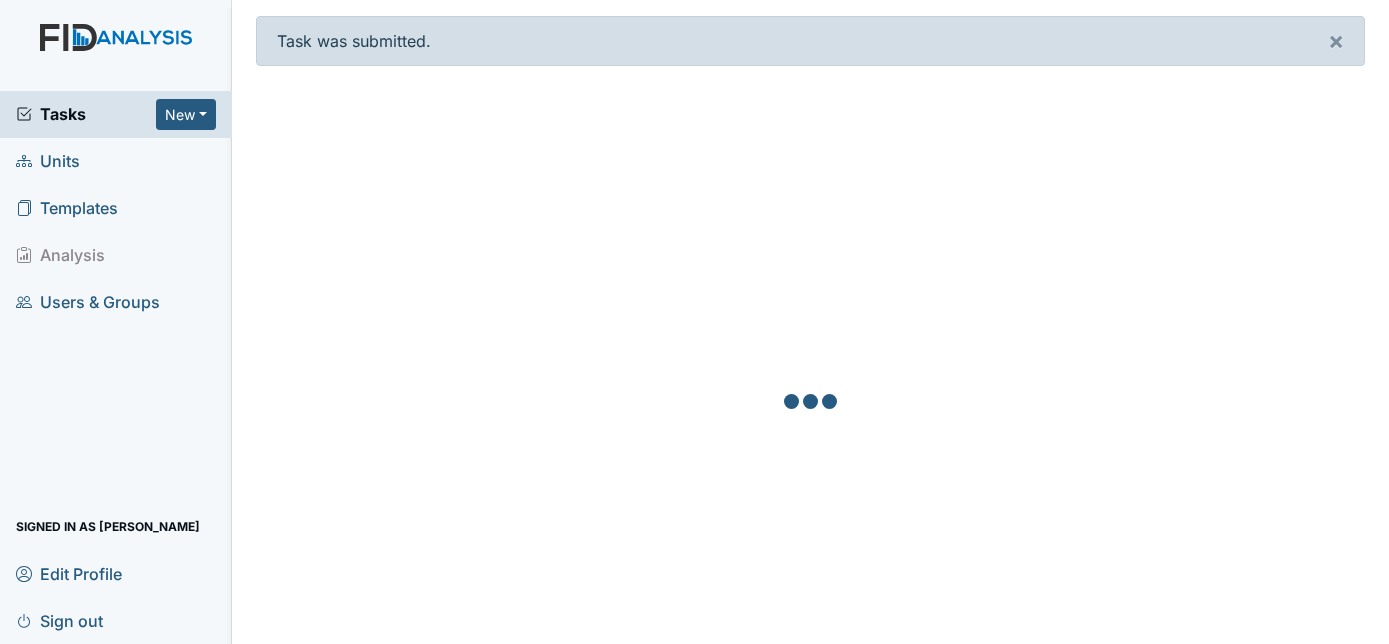 scroll, scrollTop: 0, scrollLeft: 0, axis: both 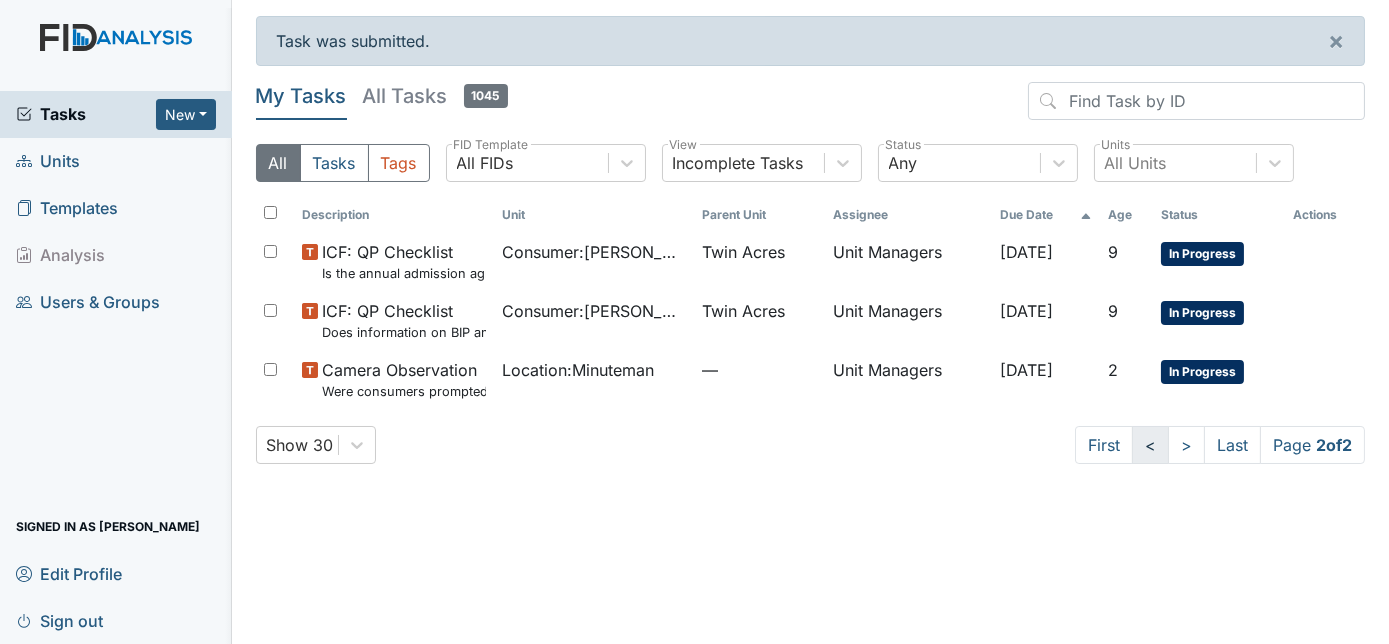 click on "<" at bounding box center (1150, 445) 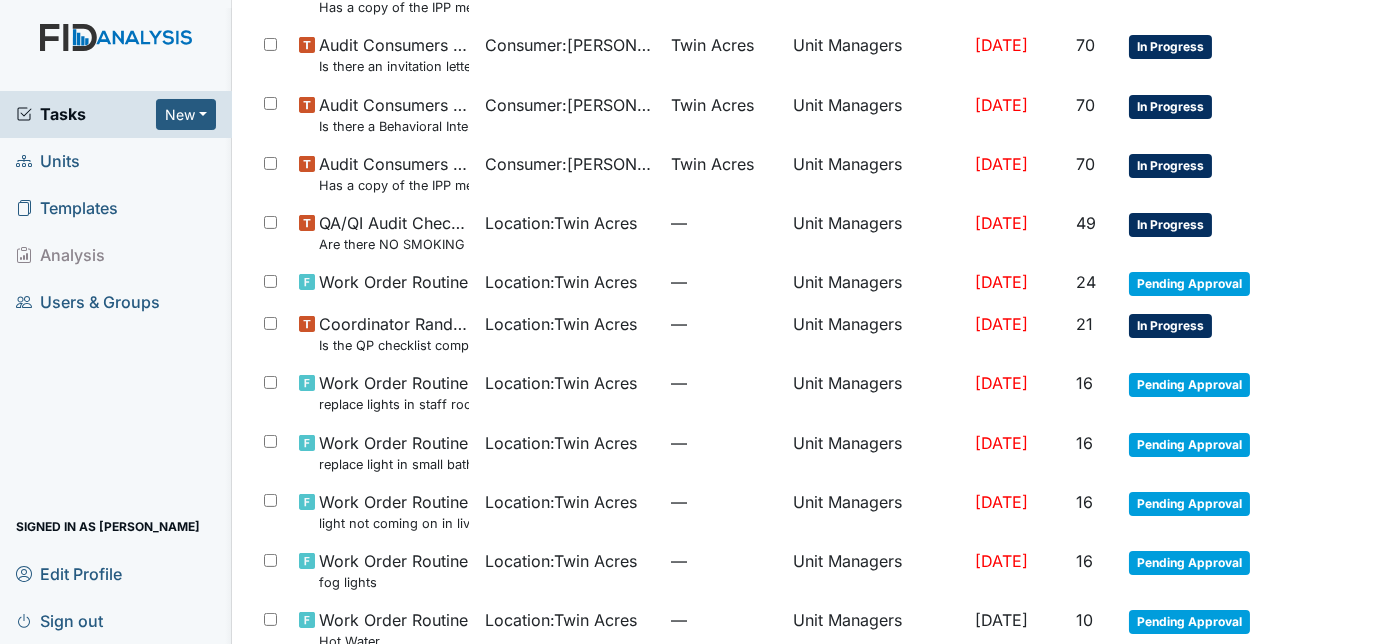 scroll, scrollTop: 1296, scrollLeft: 0, axis: vertical 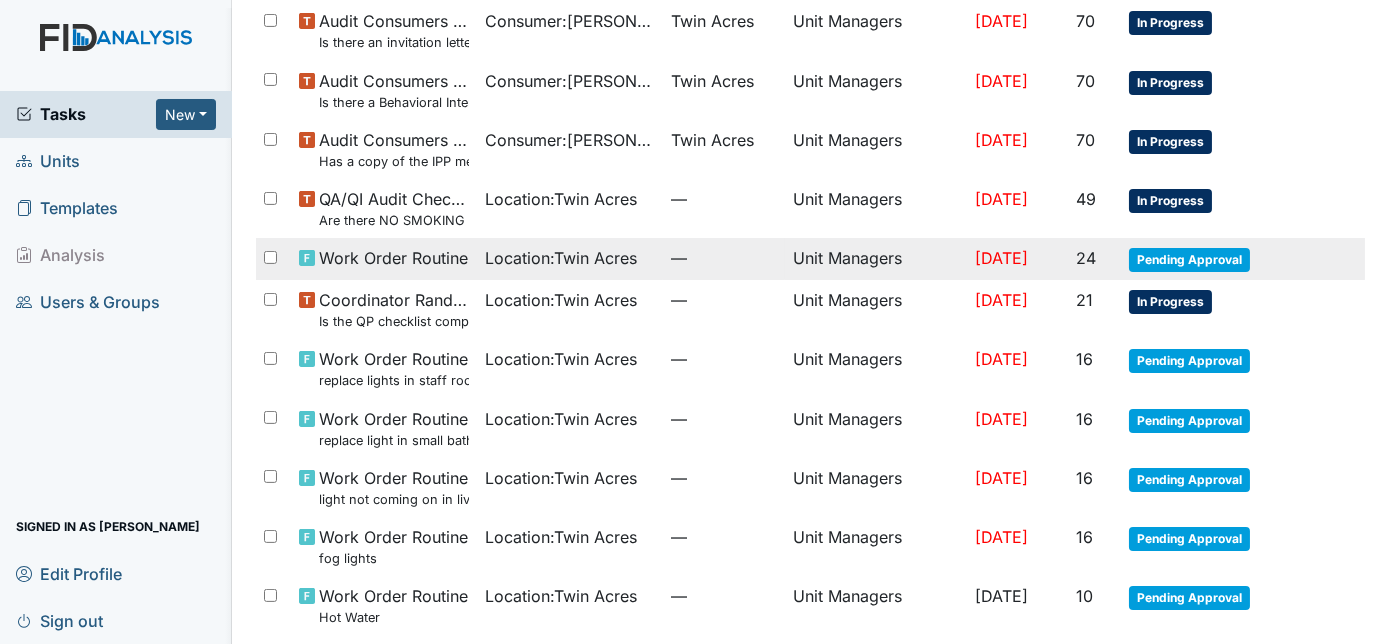 click on "Jun 30, 2025" at bounding box center [1017, 259] 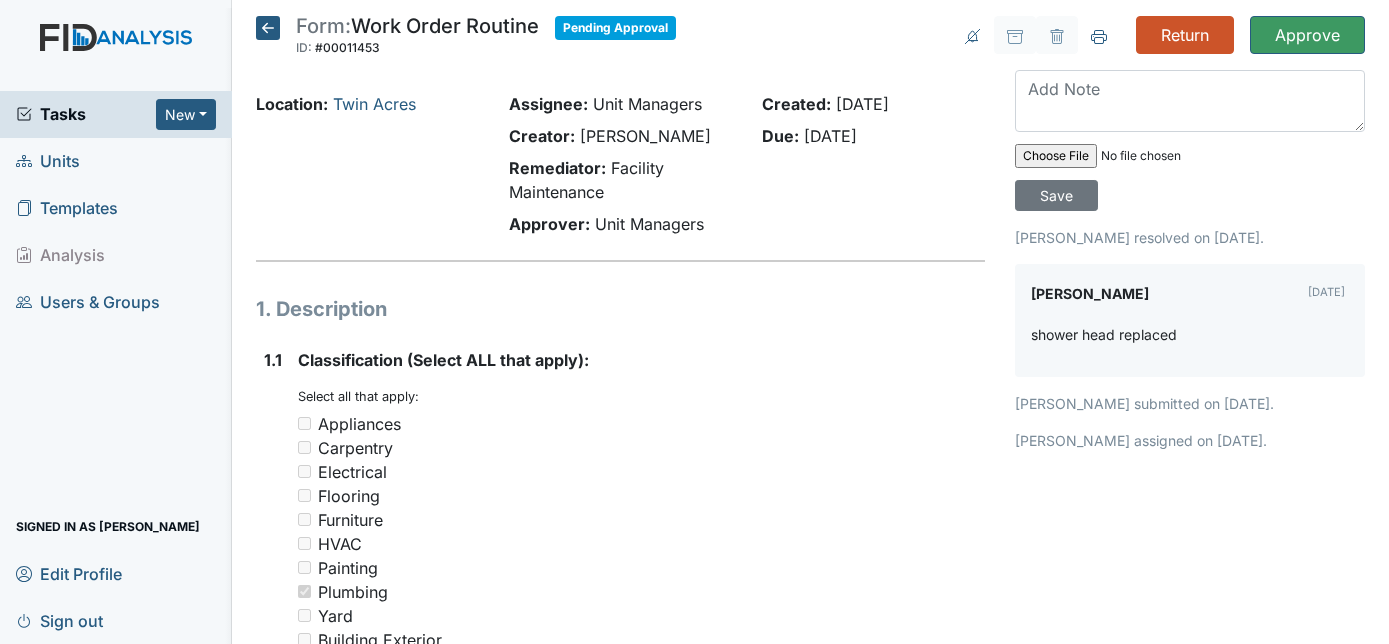 scroll, scrollTop: 0, scrollLeft: 0, axis: both 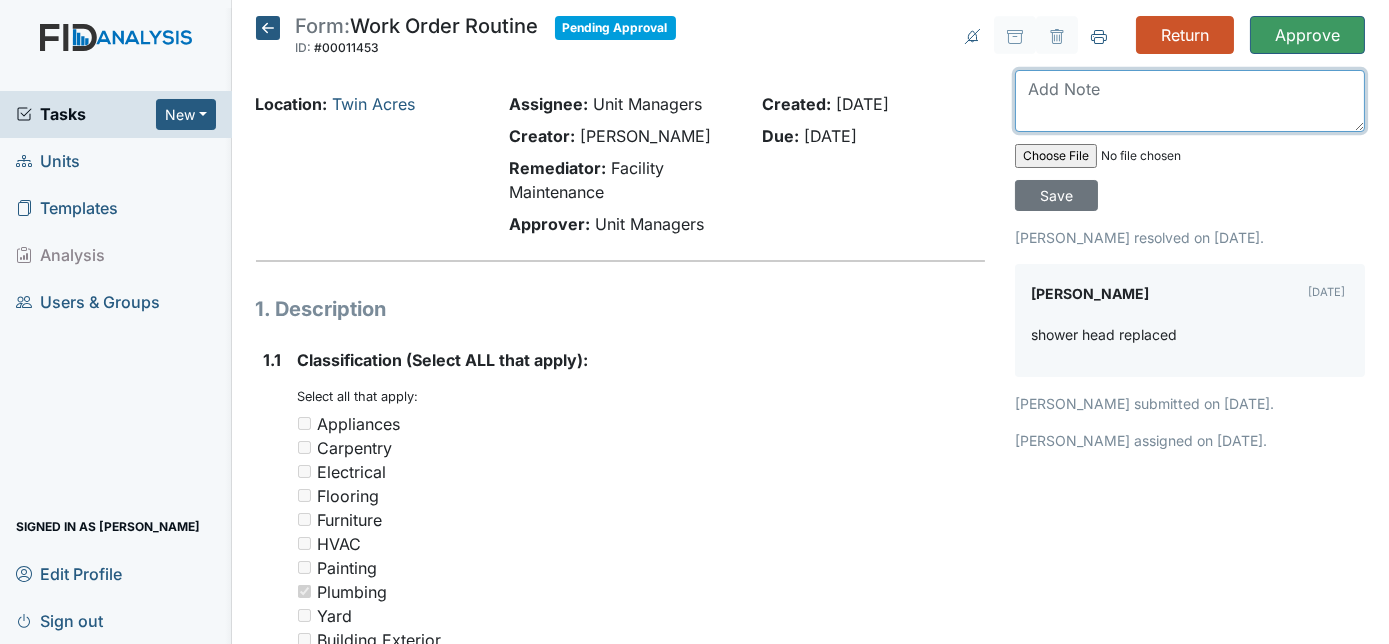 click at bounding box center [1190, 101] 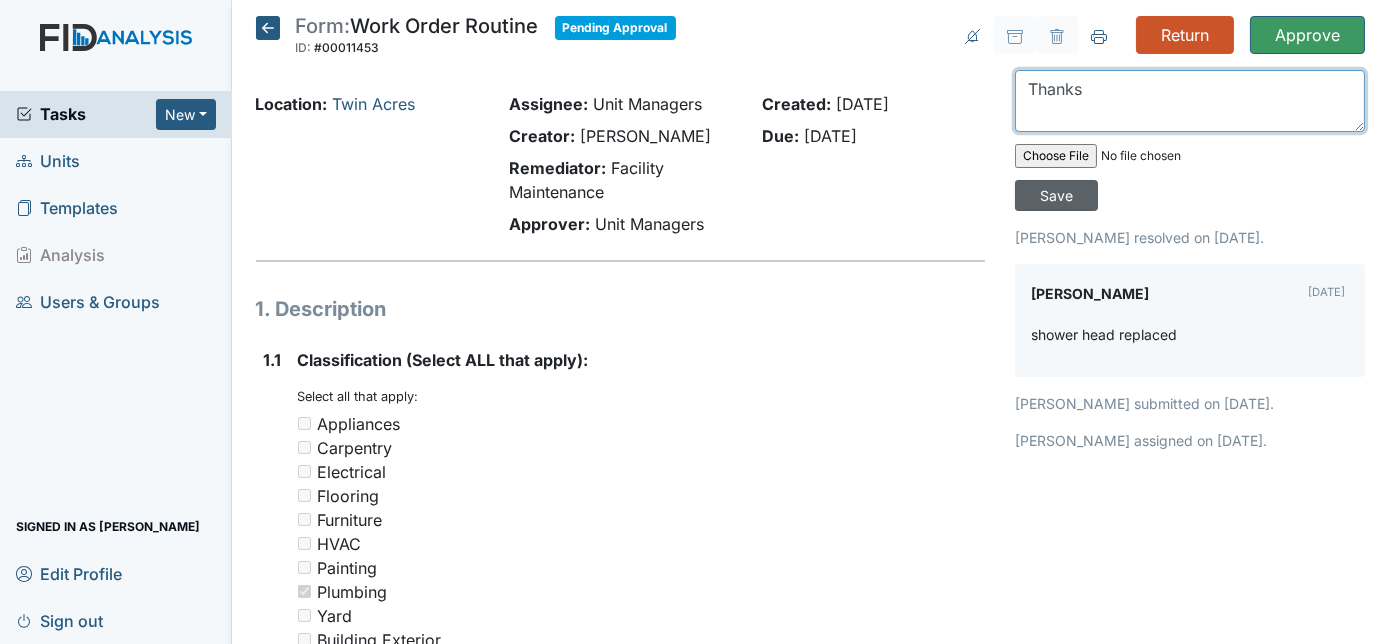 type on "Thanks" 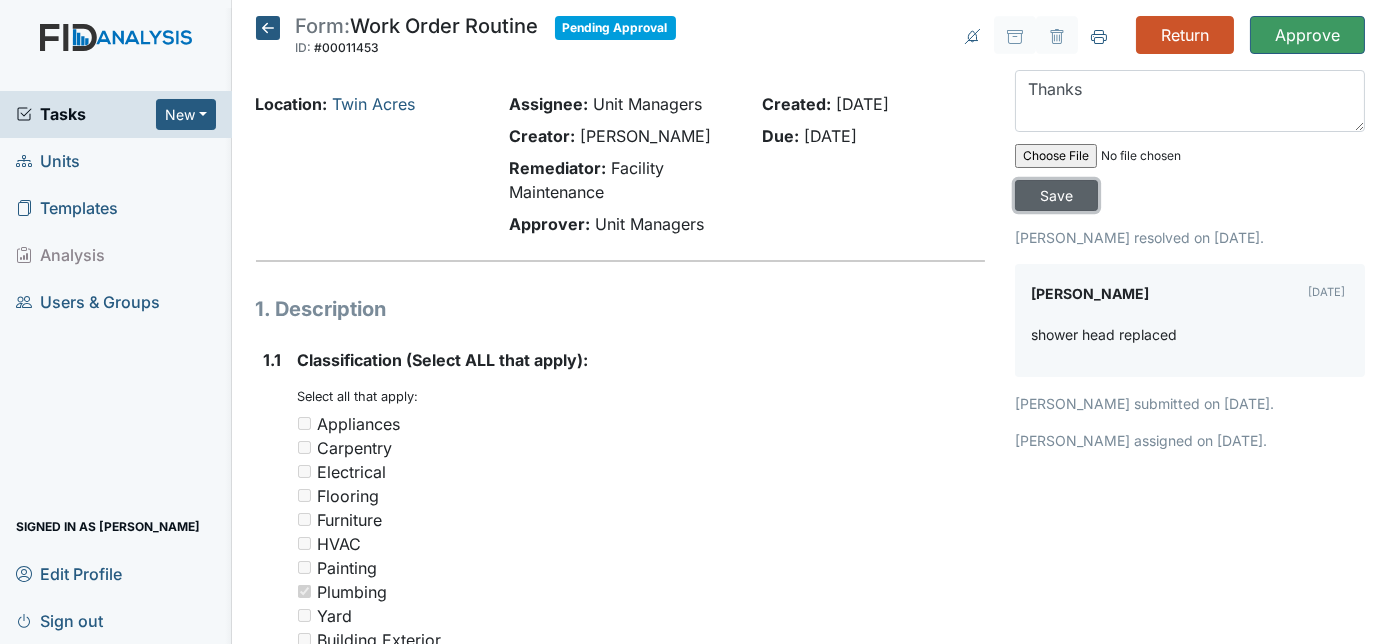 click on "Save" at bounding box center (1056, 195) 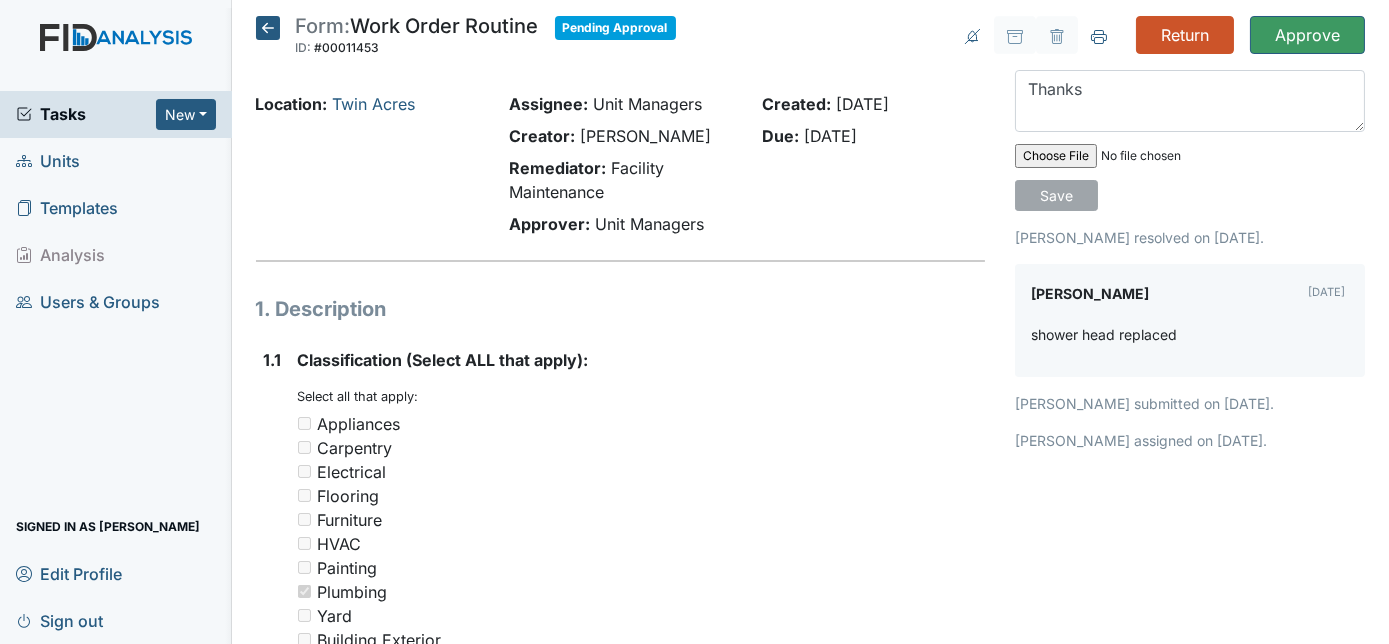 type 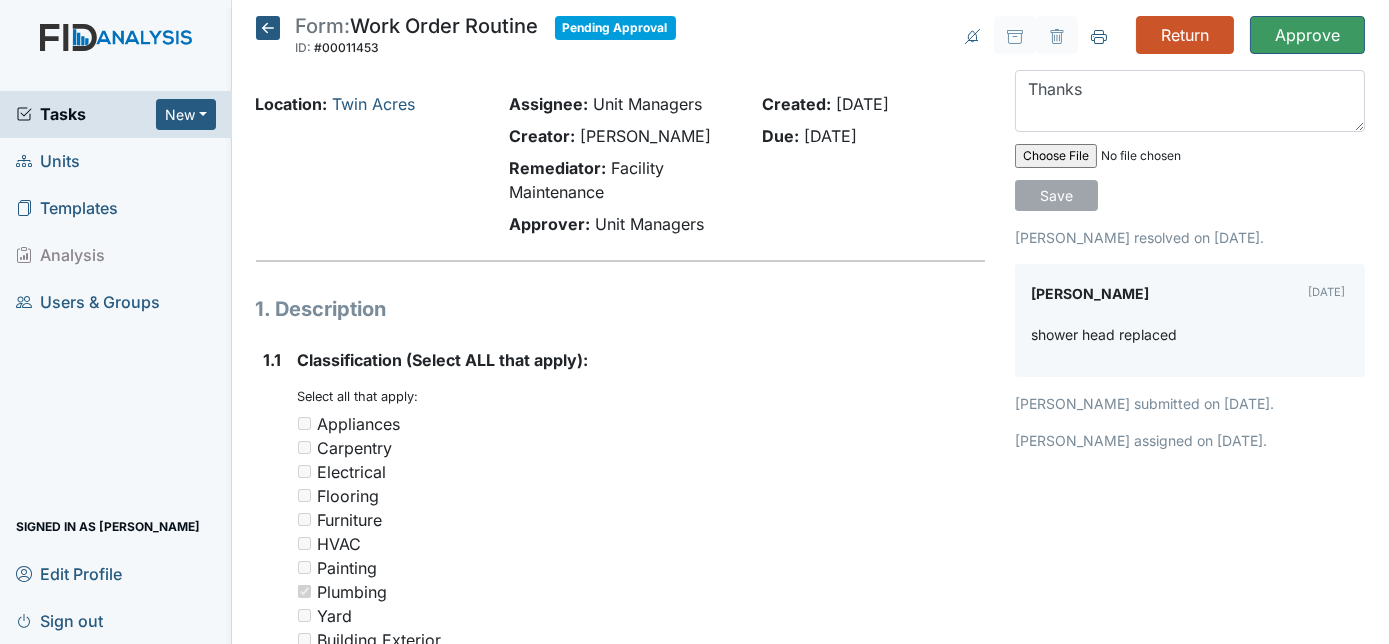 type 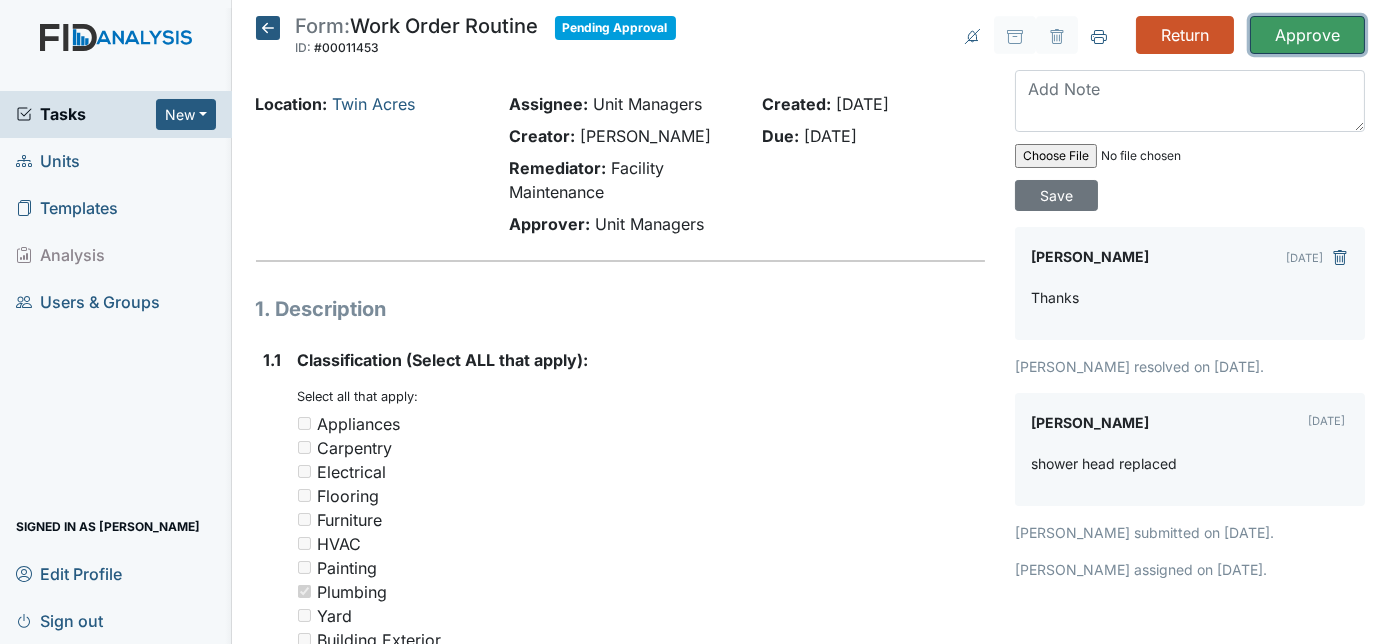click on "Approve" at bounding box center (1307, 35) 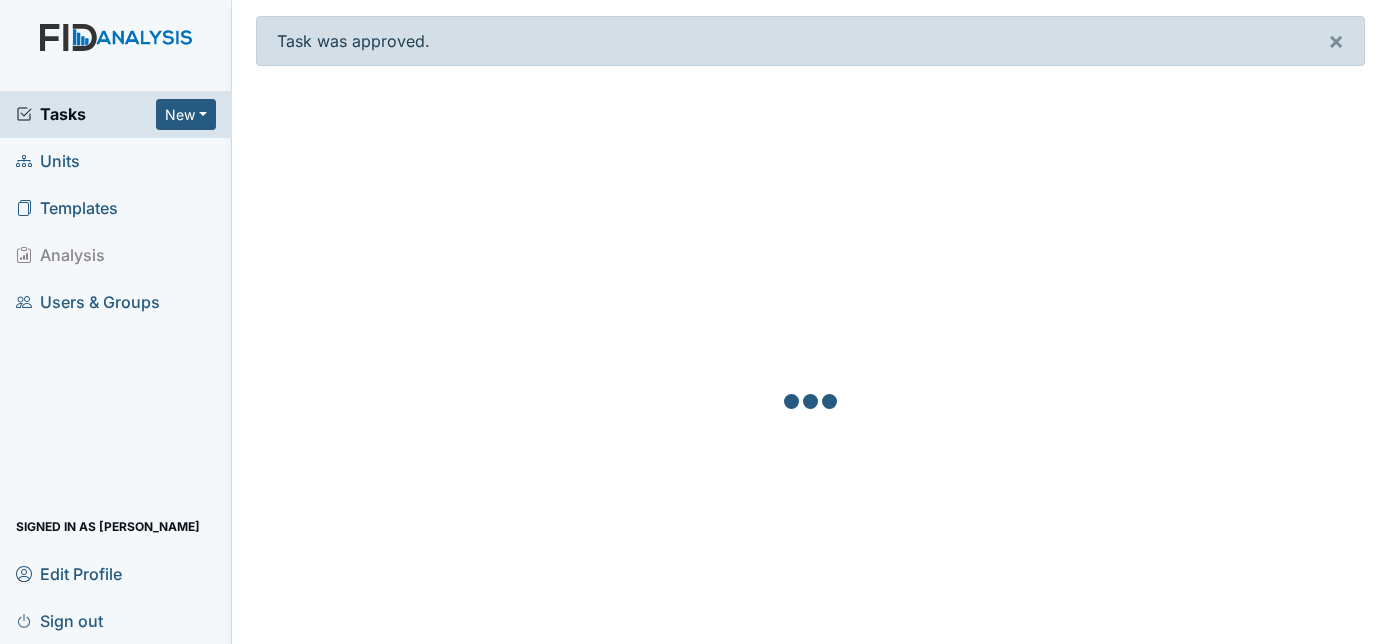 scroll, scrollTop: 0, scrollLeft: 0, axis: both 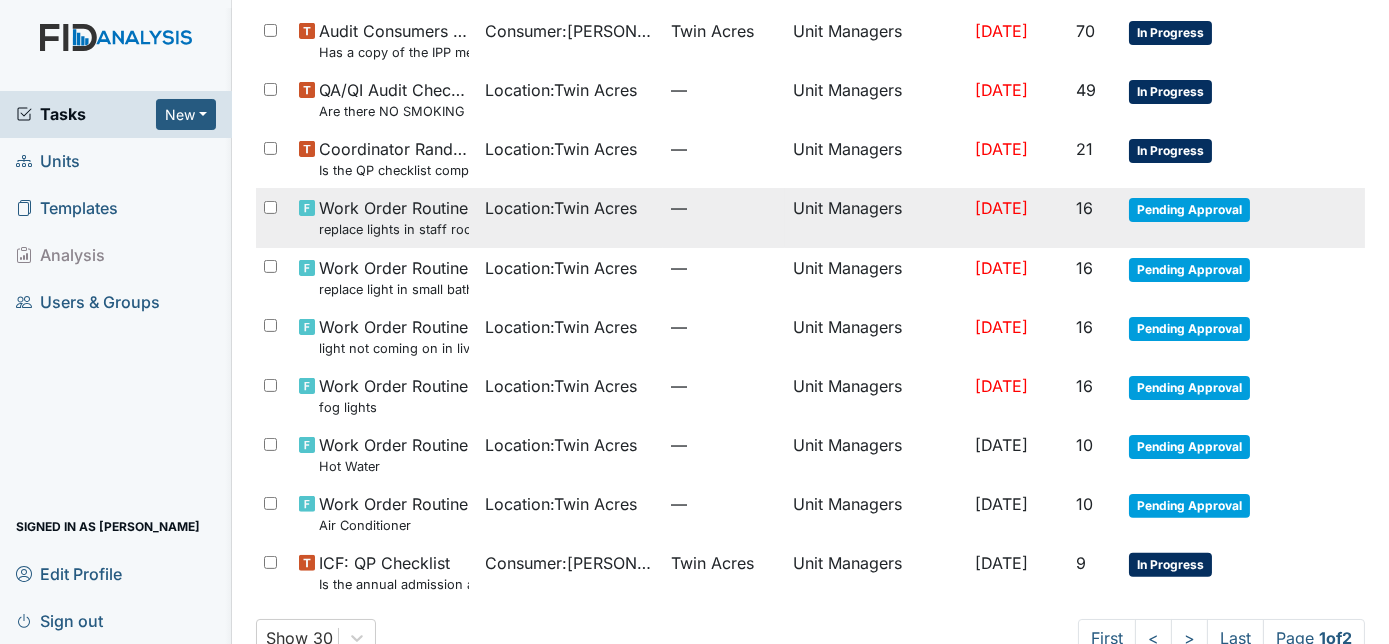 click on "[DATE]" at bounding box center [1017, 217] 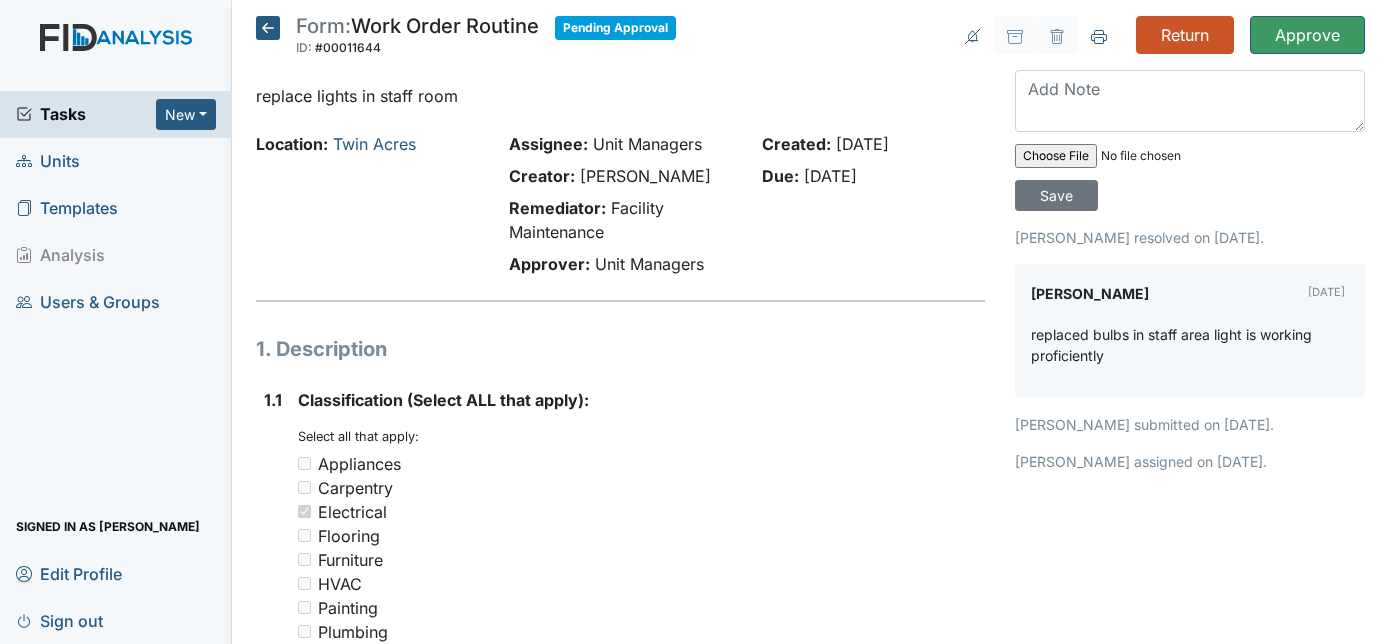 scroll, scrollTop: 0, scrollLeft: 0, axis: both 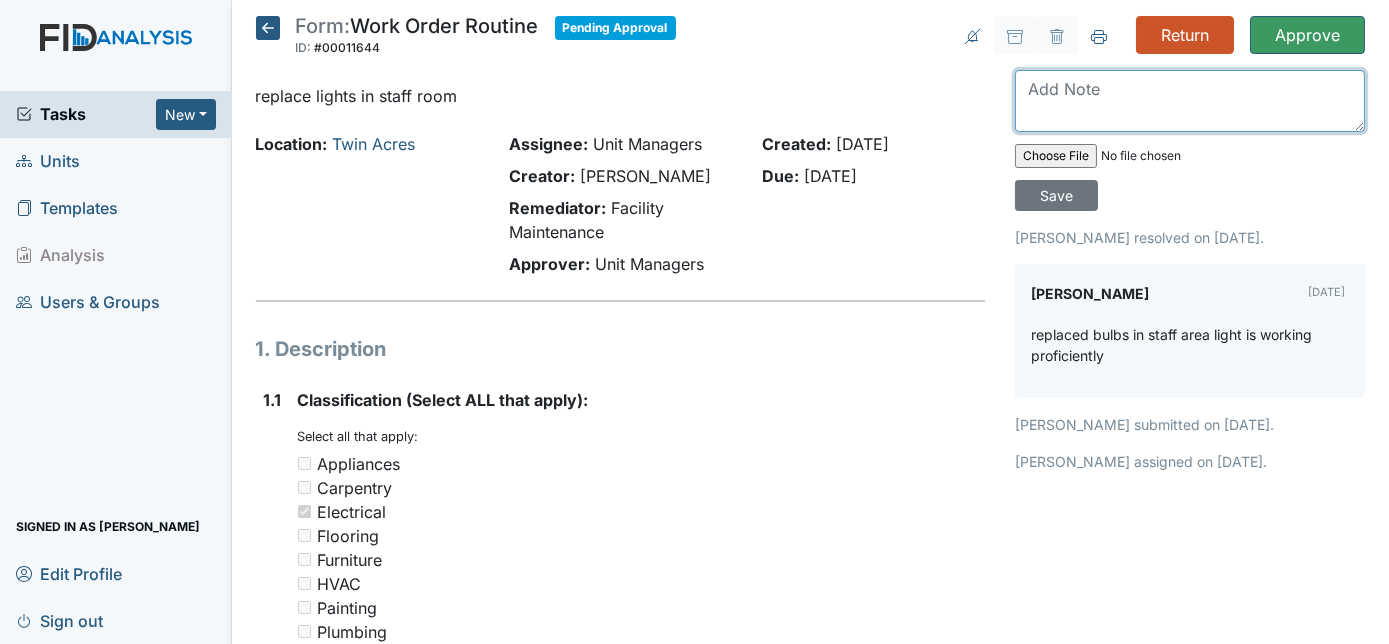 click at bounding box center (1190, 101) 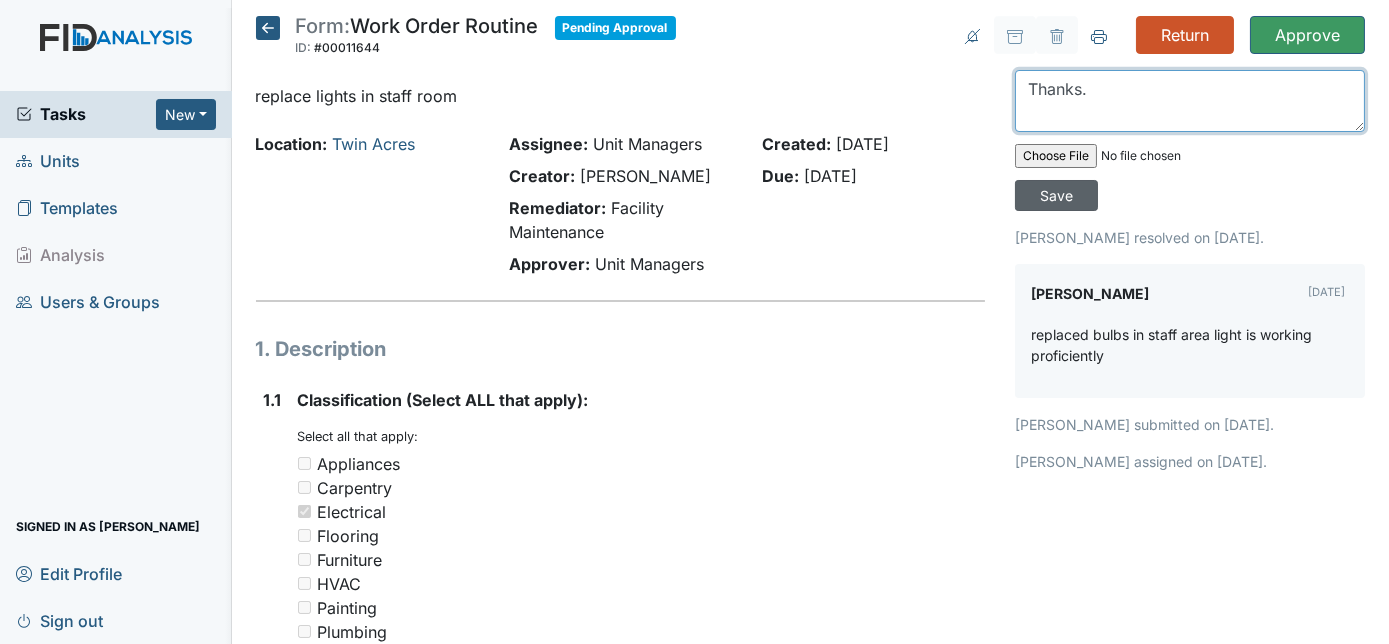 type on "Thanks." 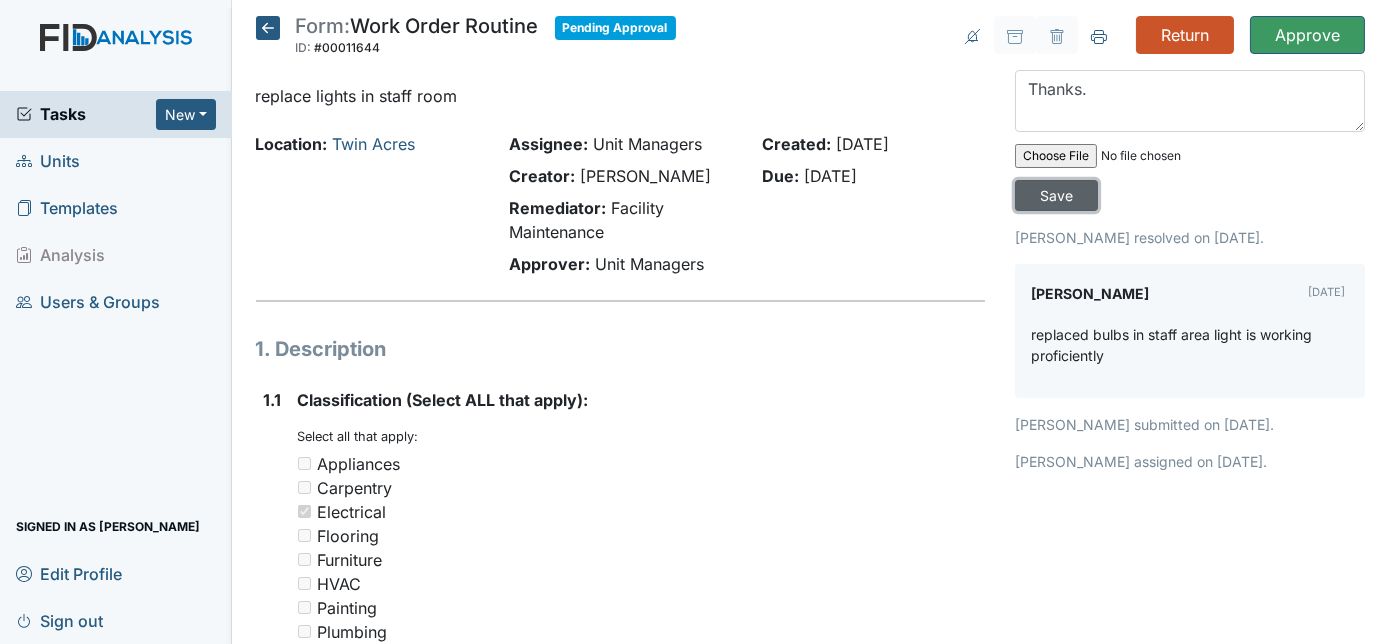 click on "Save" at bounding box center (1056, 195) 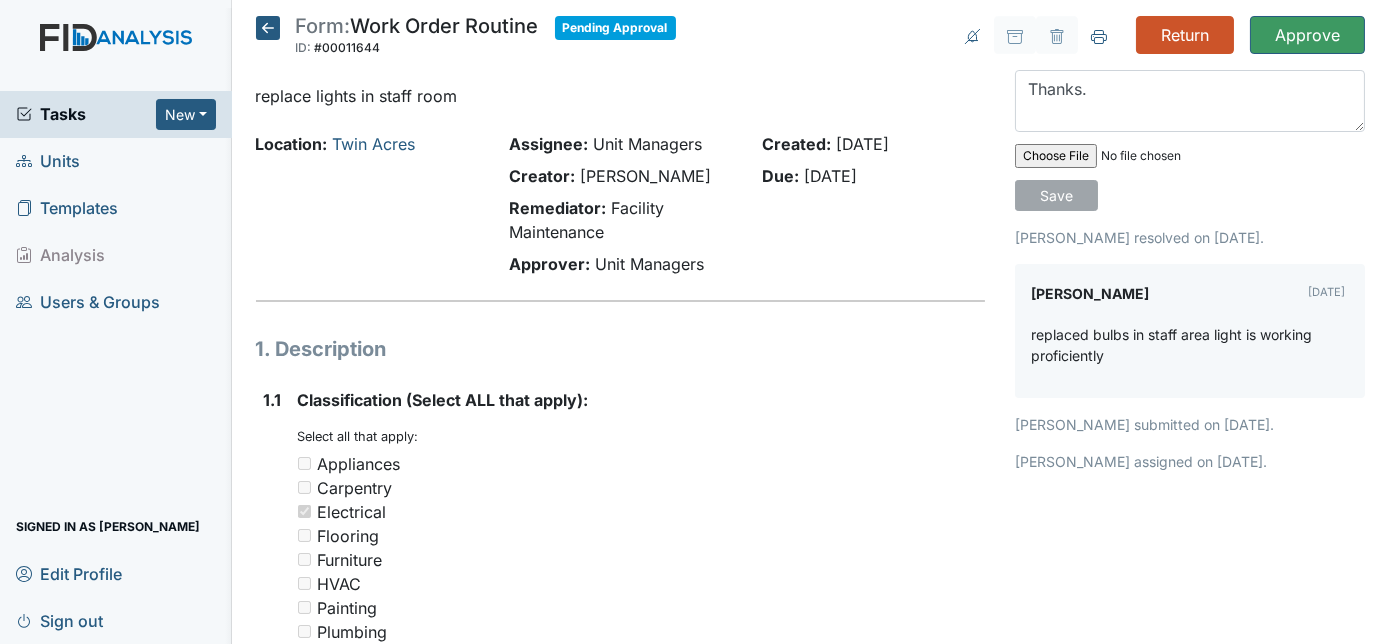 type 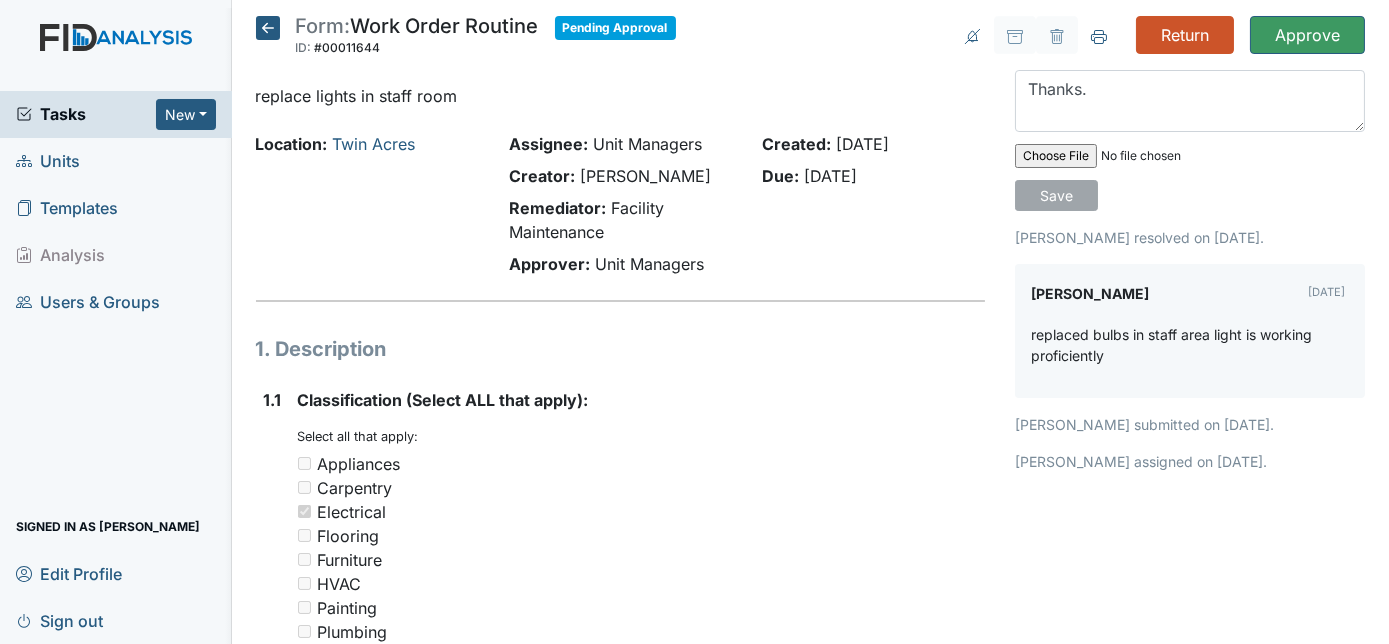 type 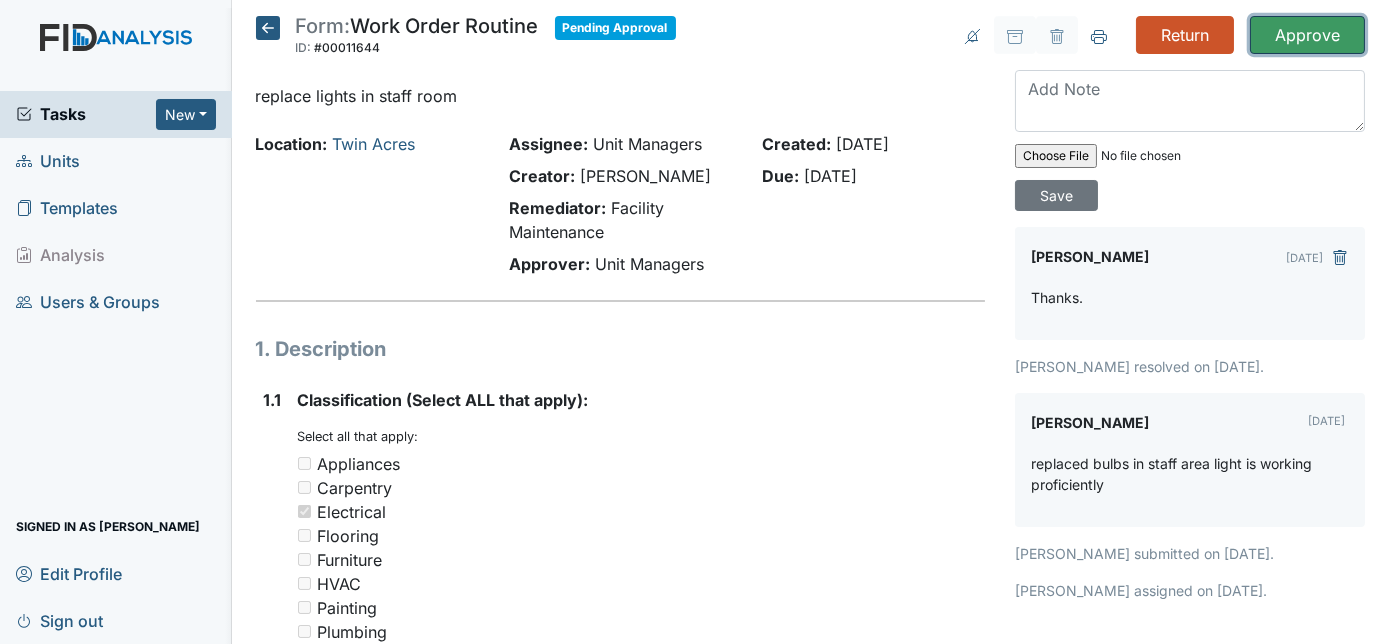 click on "Approve" at bounding box center (1307, 35) 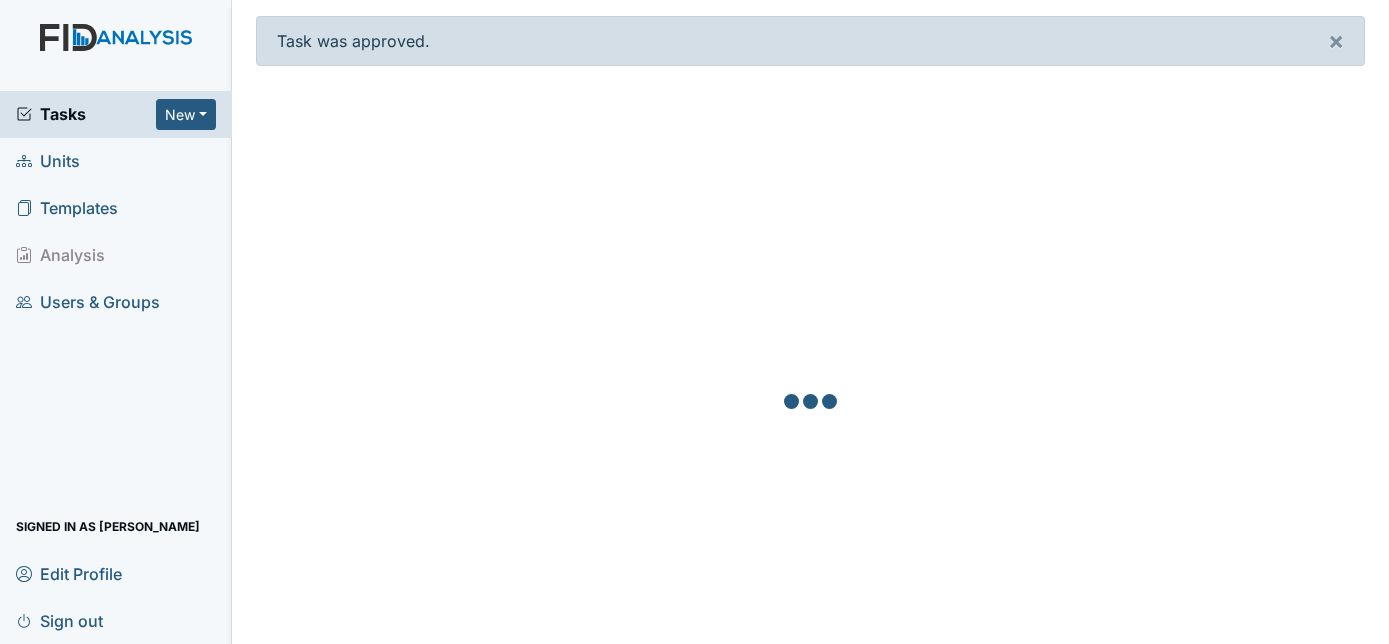 scroll, scrollTop: 0, scrollLeft: 0, axis: both 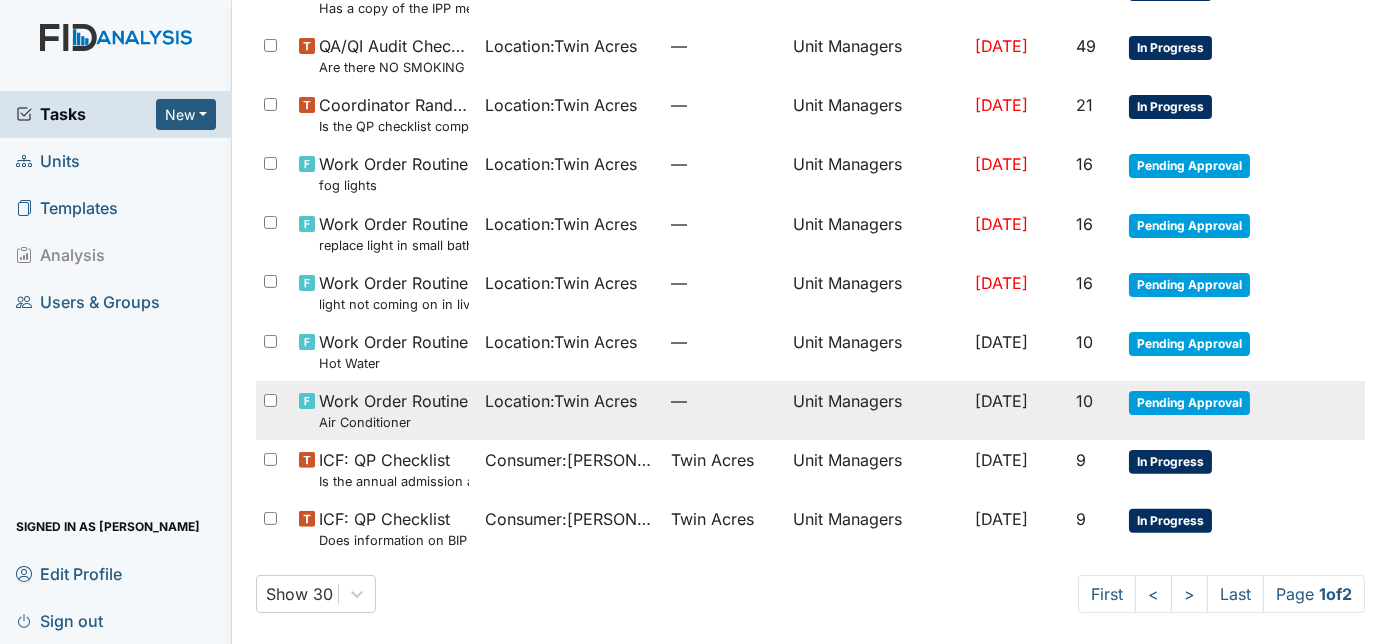 click on "Unit Managers" at bounding box center [876, 410] 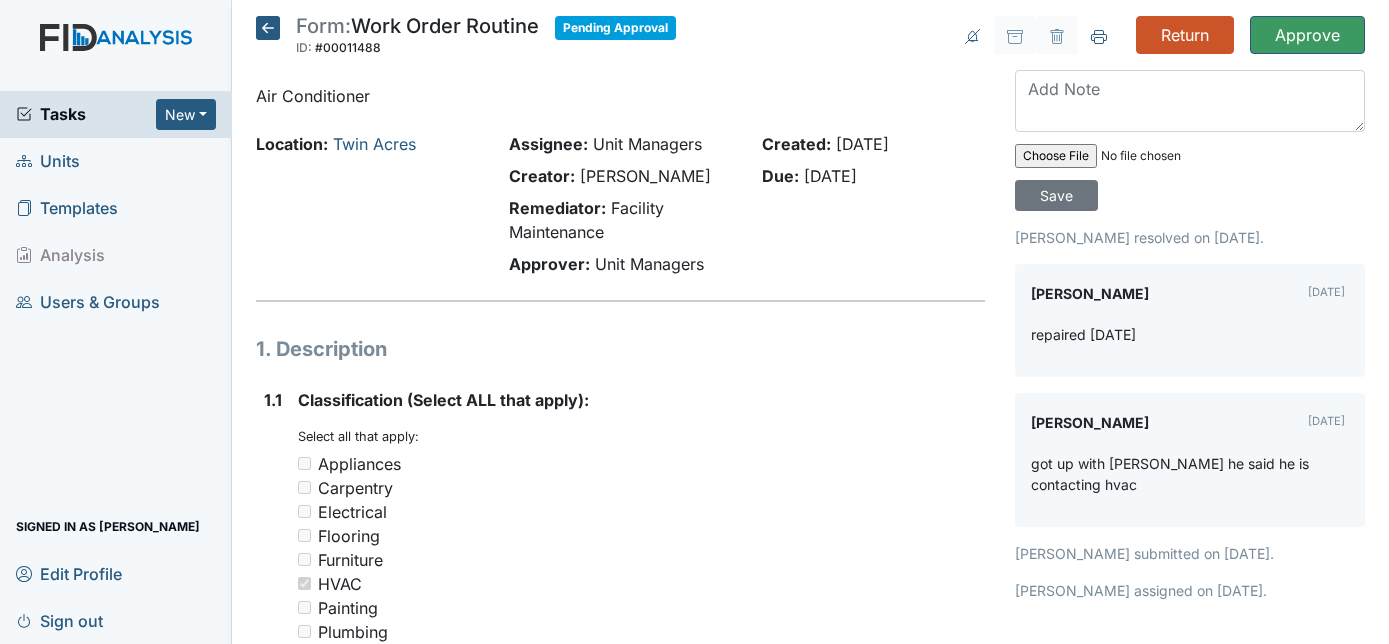 scroll, scrollTop: 0, scrollLeft: 0, axis: both 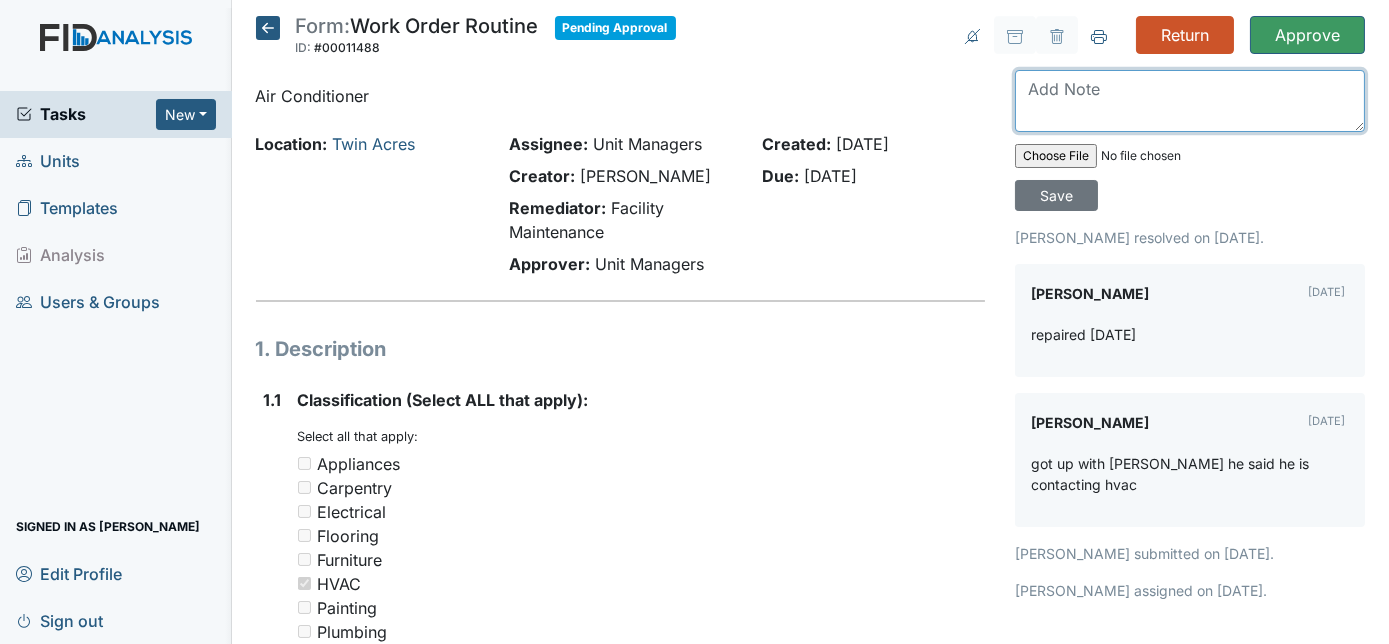 click at bounding box center (1190, 101) 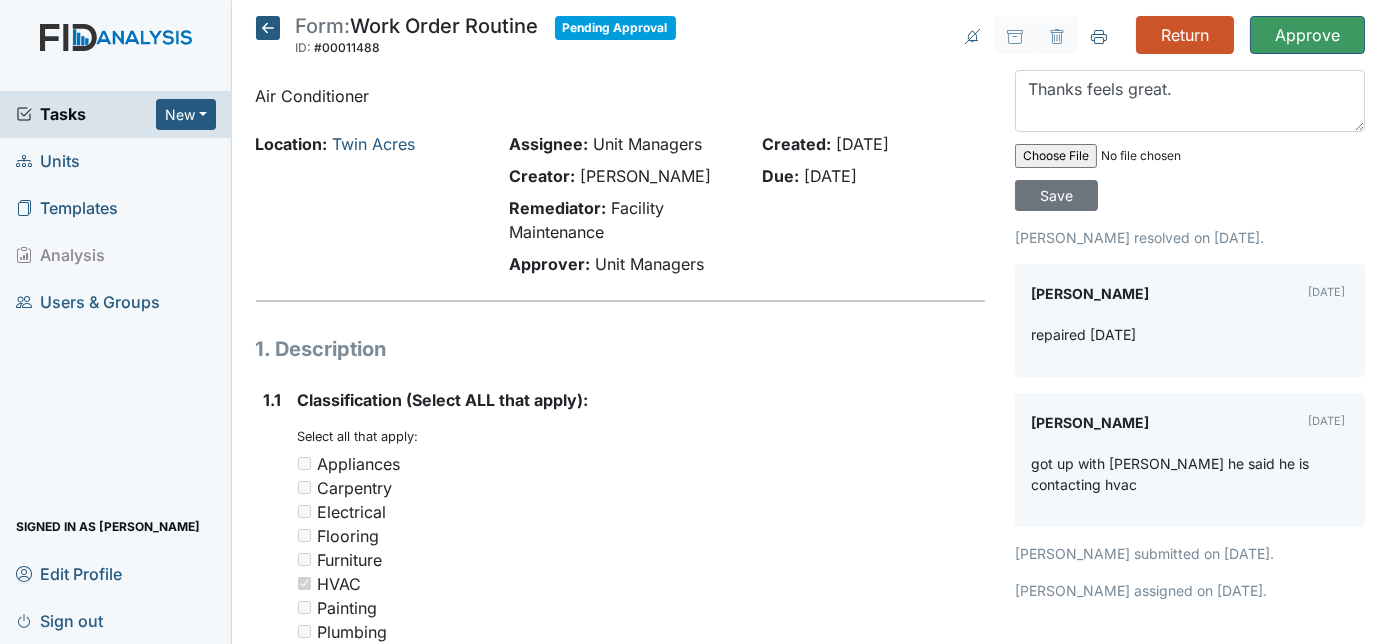 drag, startPoint x: 1071, startPoint y: 88, endPoint x: 925, endPoint y: 439, distance: 380.15393 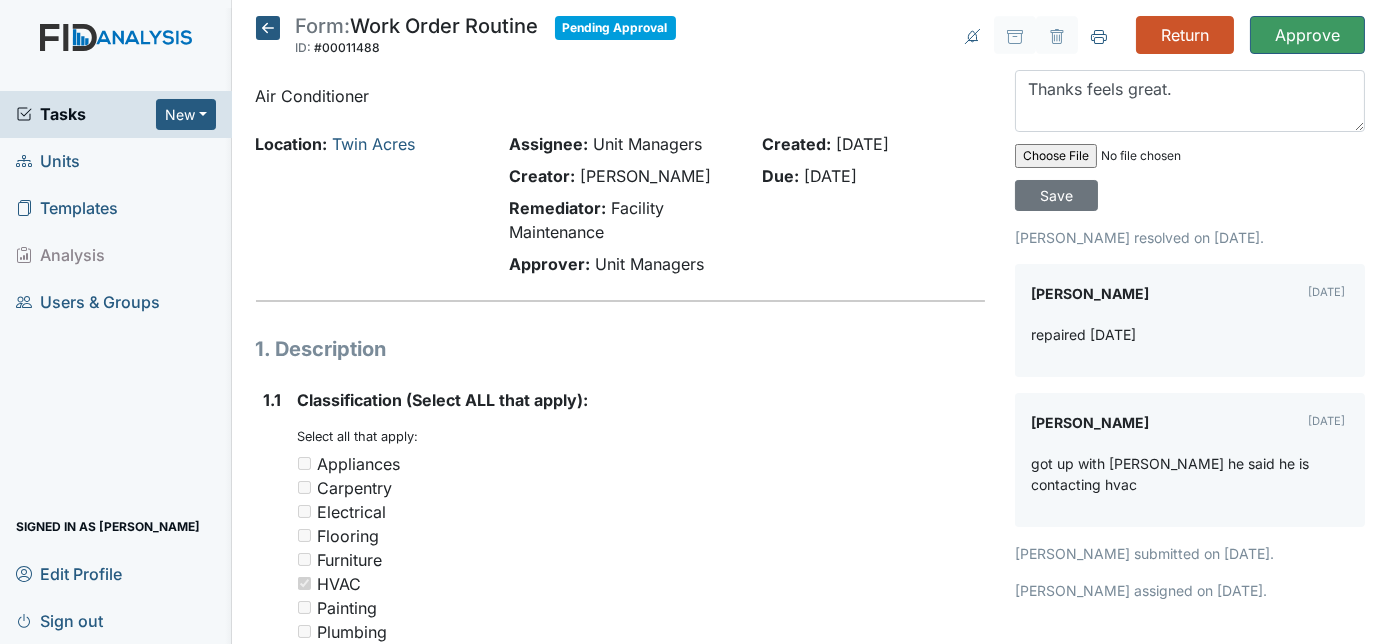 click on "Classification (Select ALL that apply):
You must select one or more of the below options.
Select all that apply:
Appliances
Carpentry
Electrical
Flooring
Furniture
HVAC
Painting
Plumbing
Yard
Building Exterior
Window
Vehicle
Other
not working" at bounding box center (642, 615) 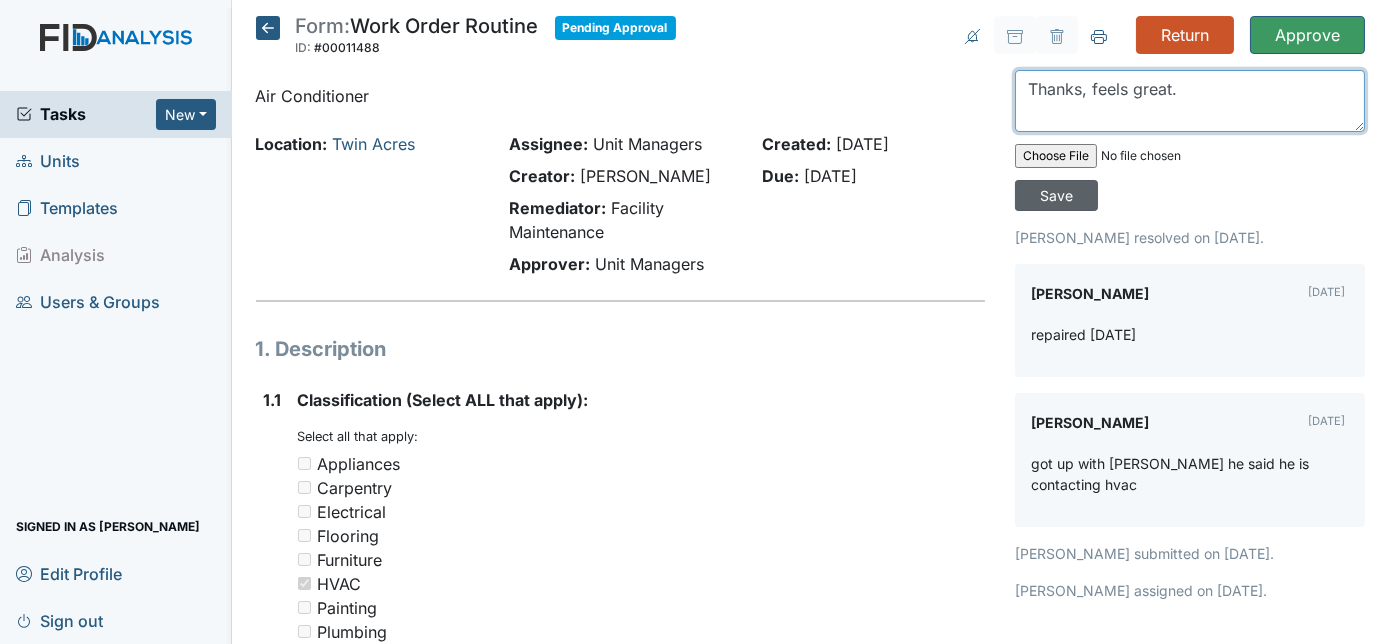 type on "Thanks, feels great." 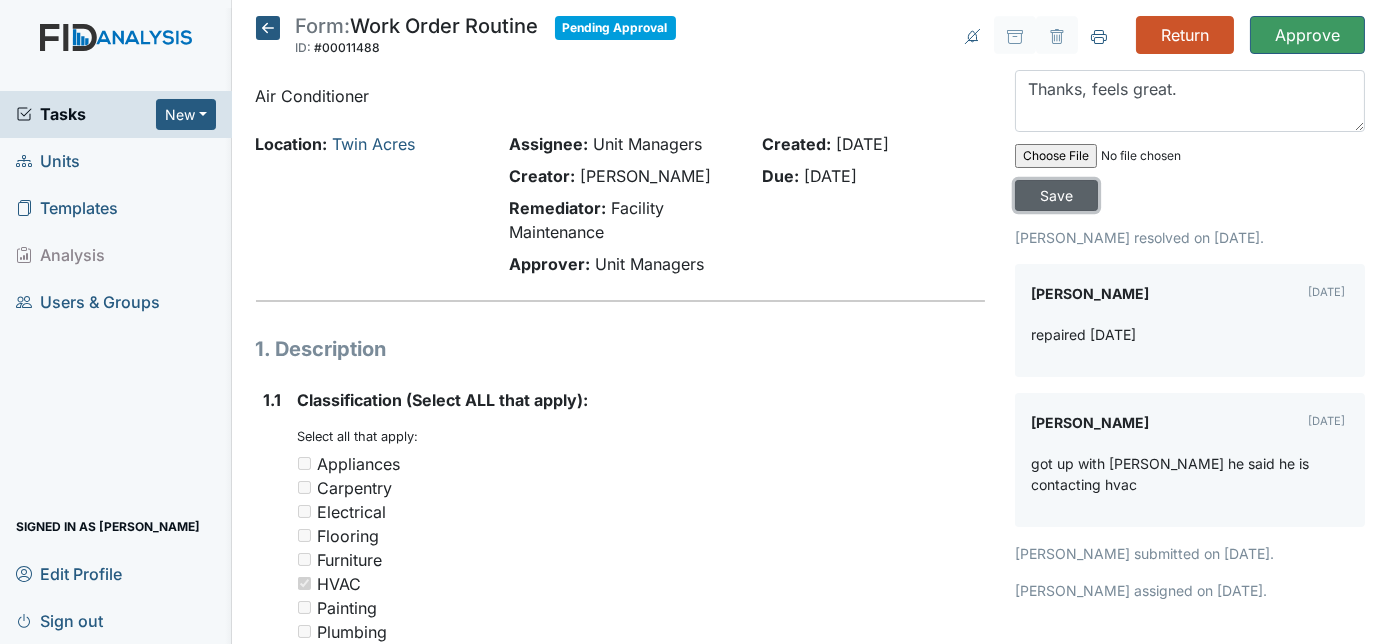 click on "Save" at bounding box center (1056, 195) 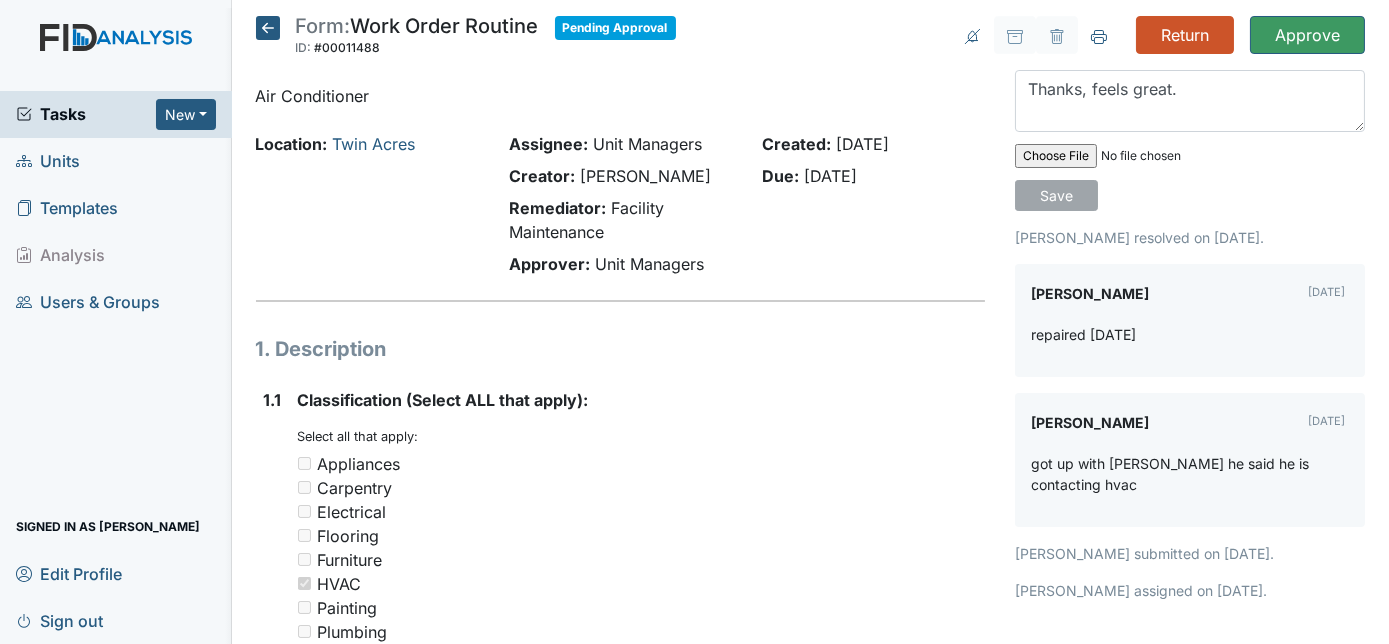 type 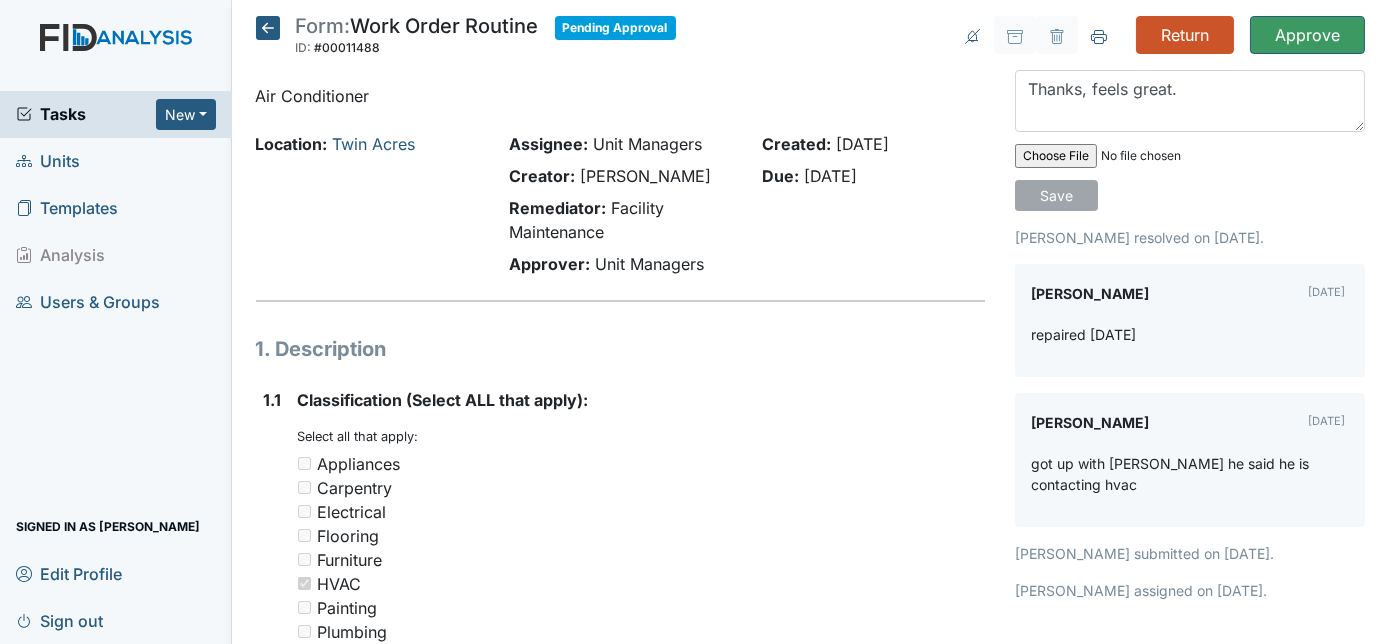 type 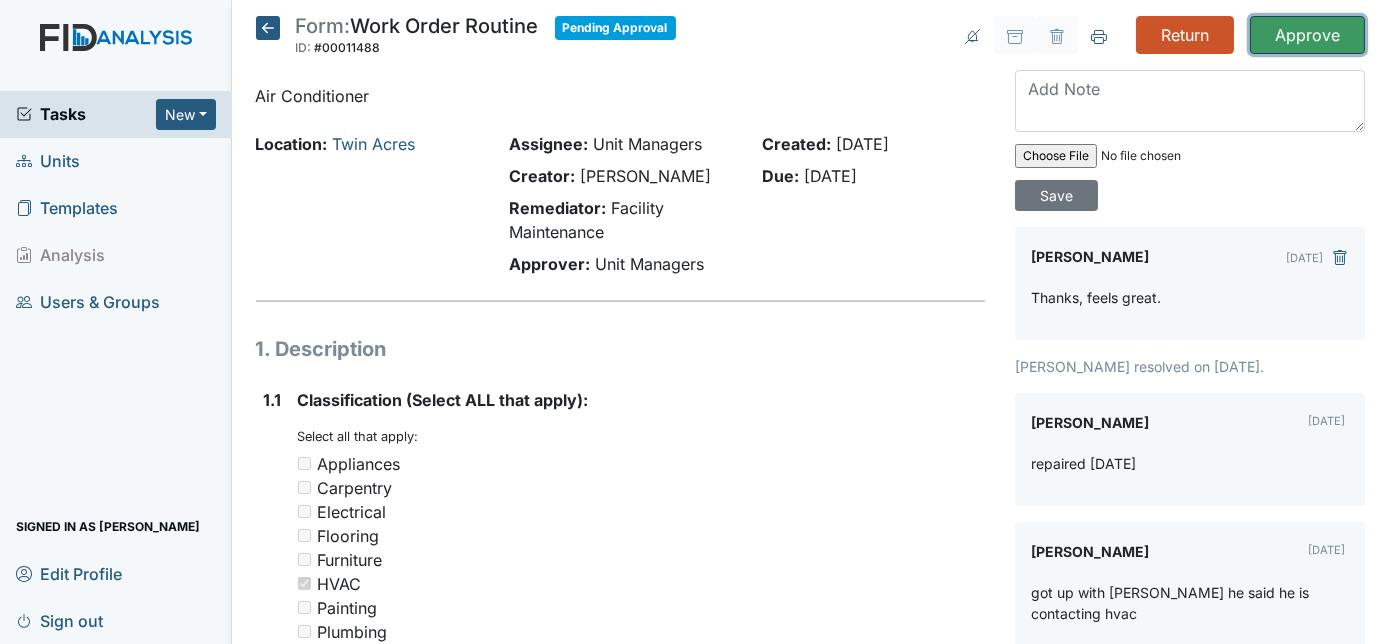 click on "Approve" at bounding box center [1307, 35] 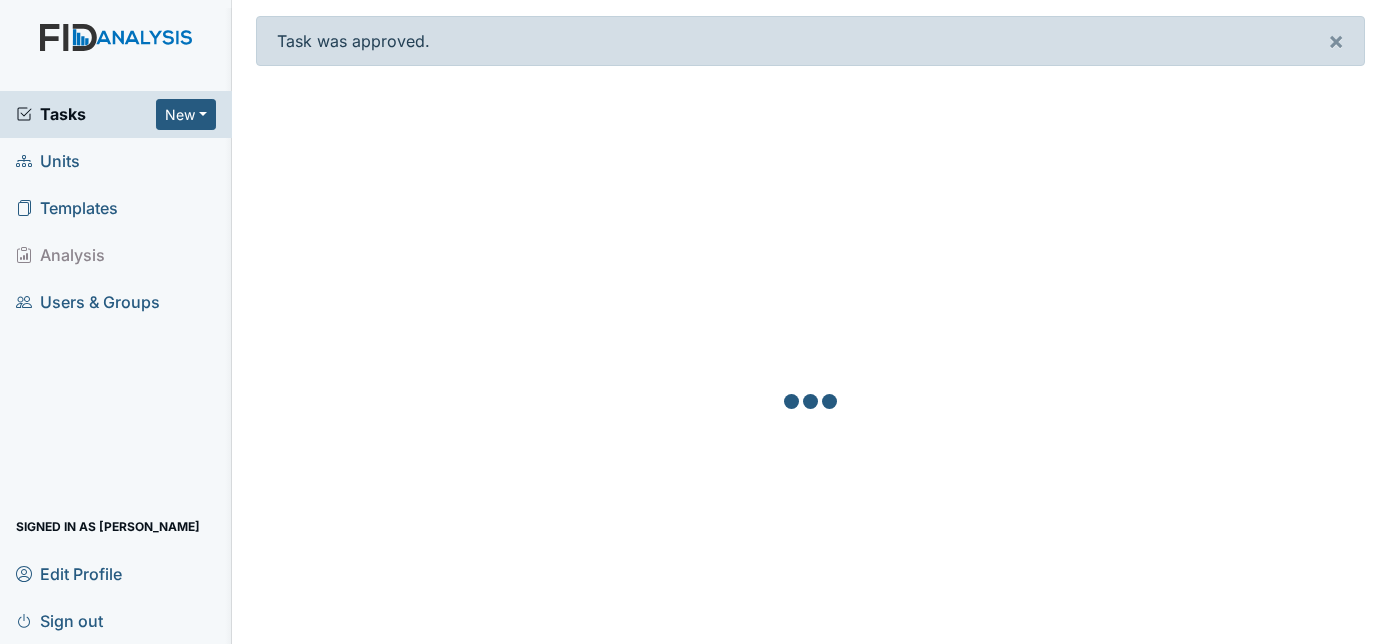 scroll, scrollTop: 0, scrollLeft: 0, axis: both 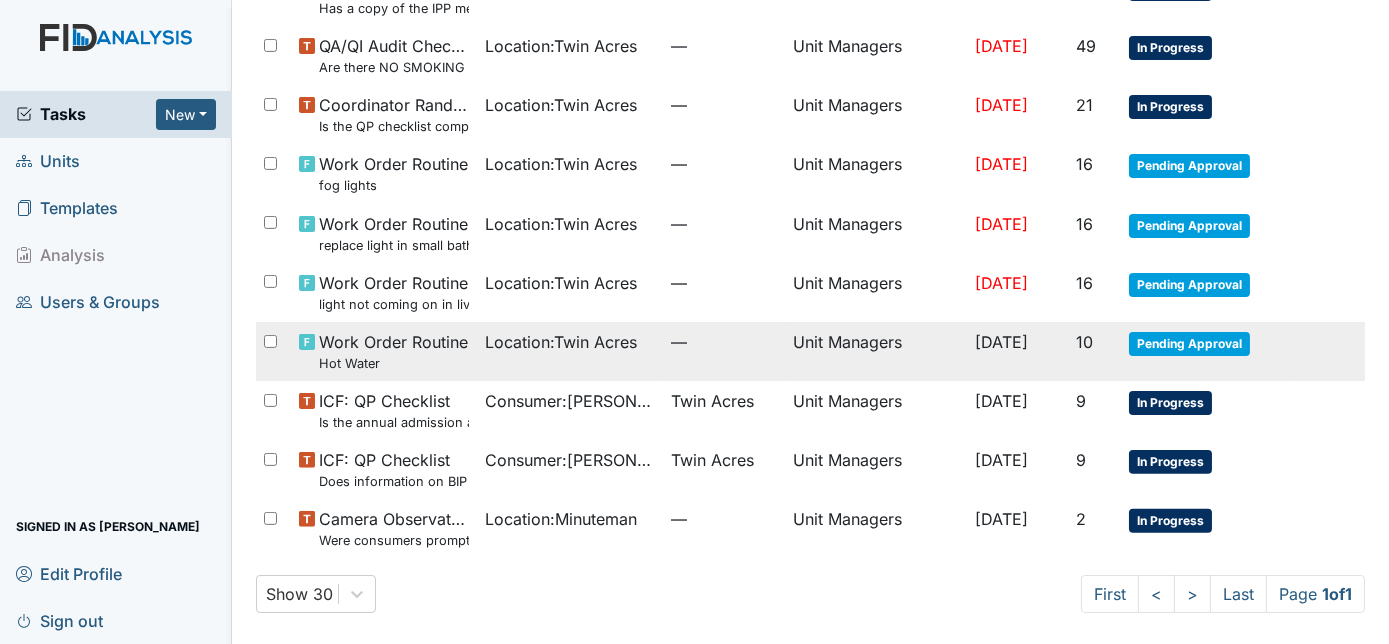drag, startPoint x: 943, startPoint y: 356, endPoint x: 823, endPoint y: 344, distance: 120.59851 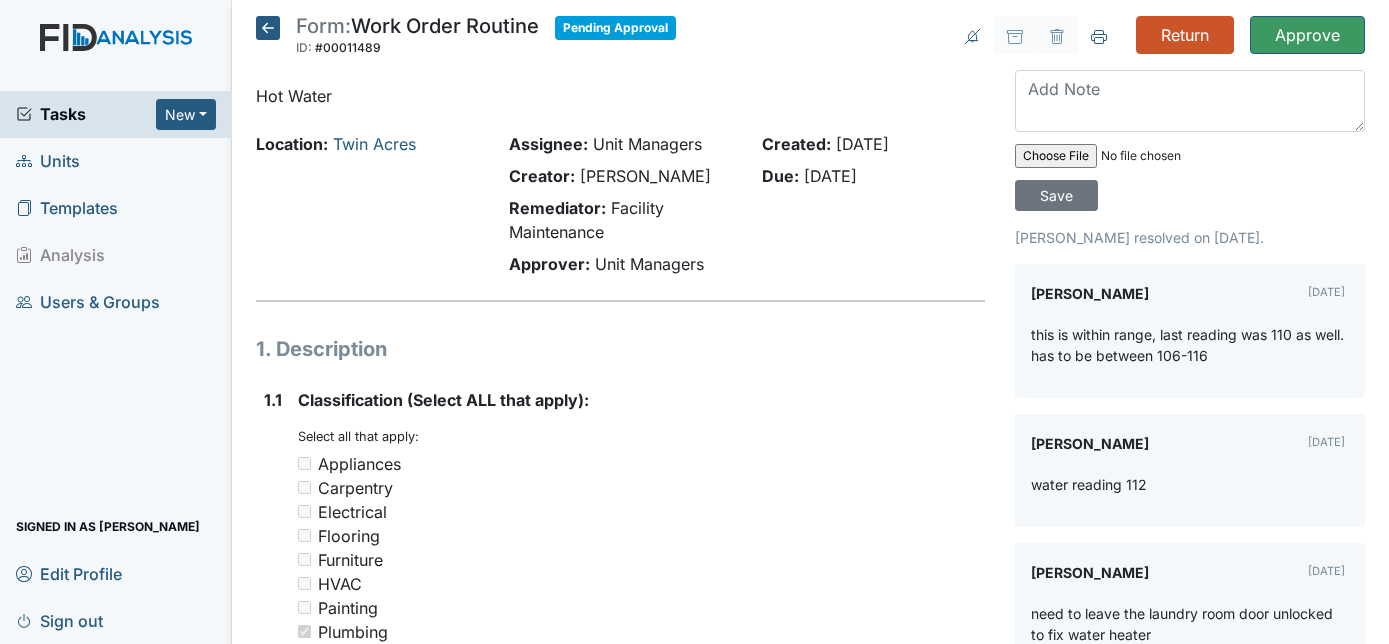 scroll, scrollTop: 0, scrollLeft: 0, axis: both 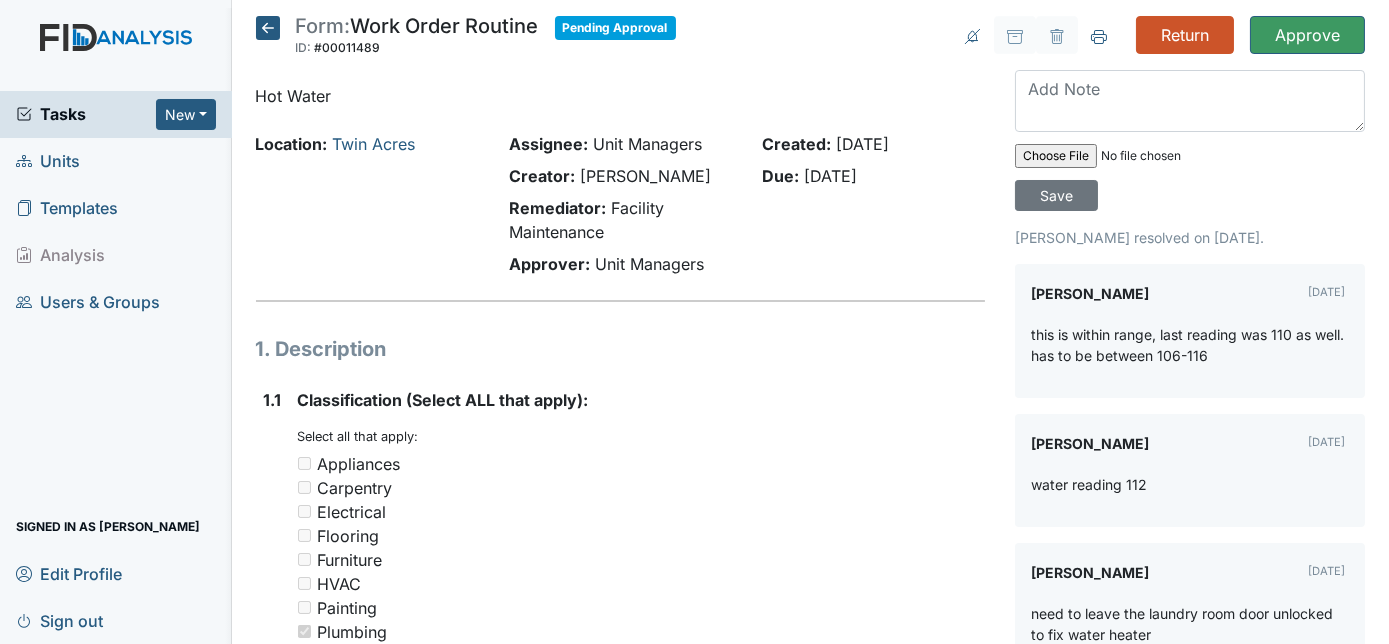click on "Created:
[DATE]
Due:
[DATE]" at bounding box center (873, 208) 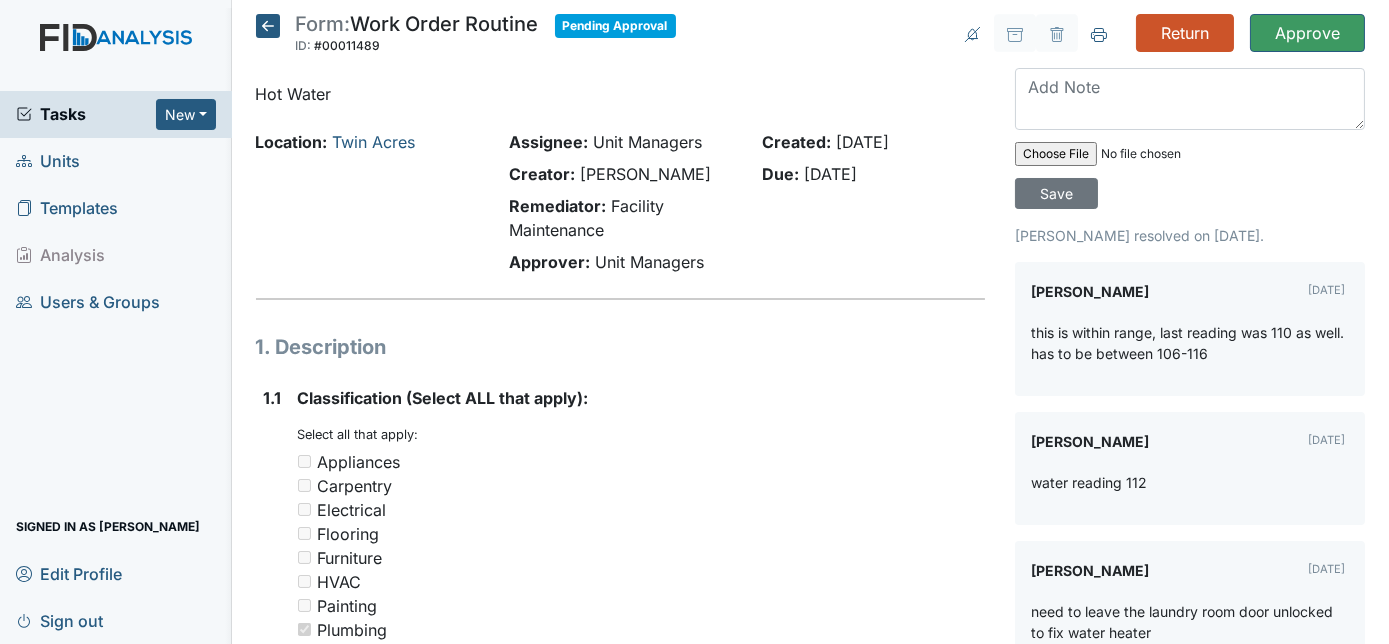 scroll, scrollTop: 0, scrollLeft: 0, axis: both 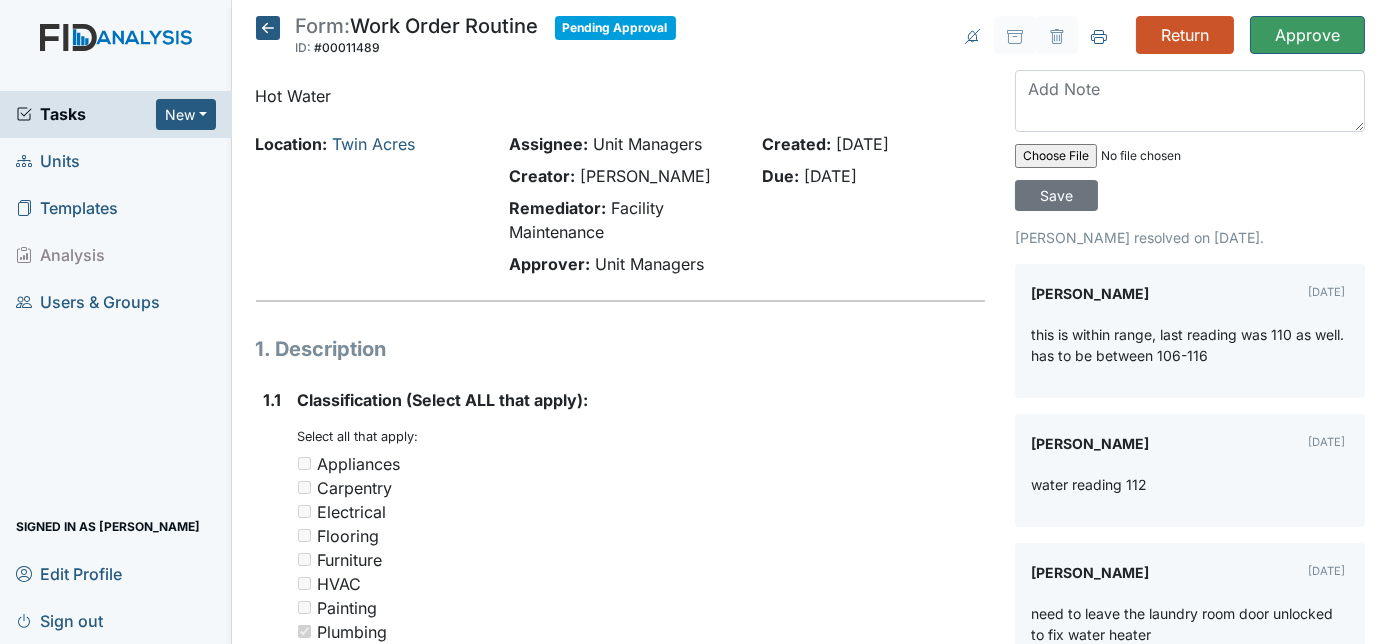 click 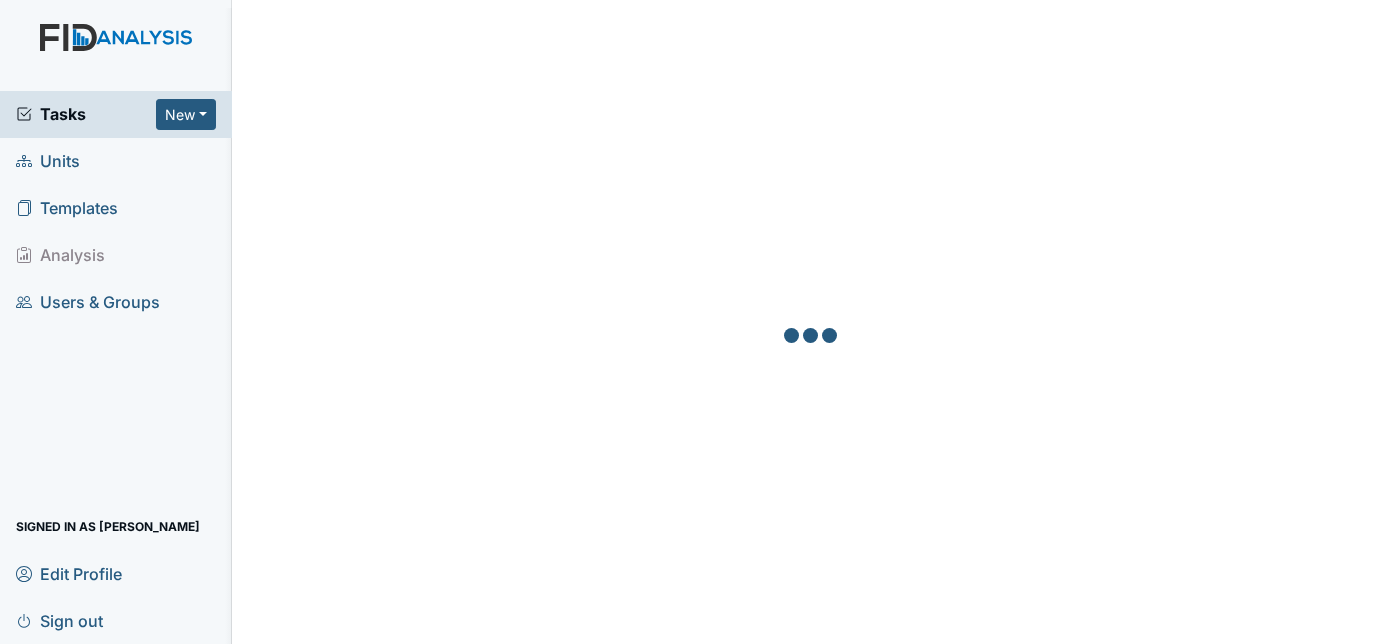 scroll, scrollTop: 0, scrollLeft: 0, axis: both 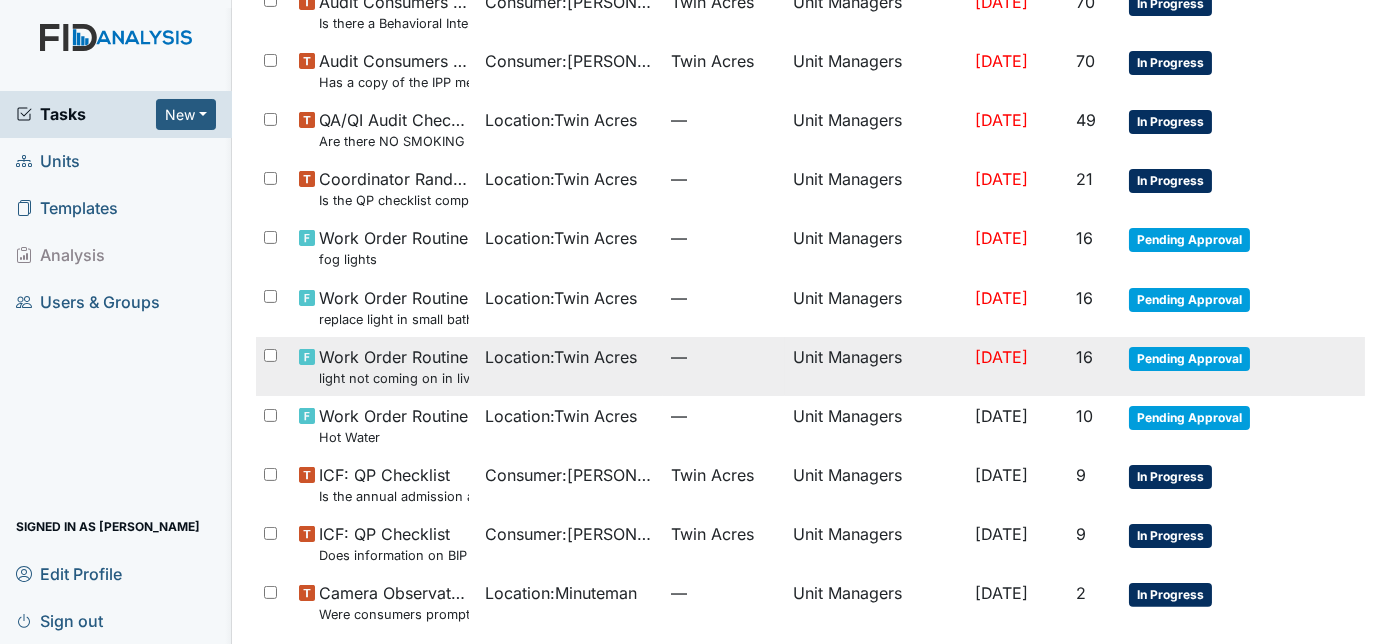 click on "[DATE]" at bounding box center [1001, 357] 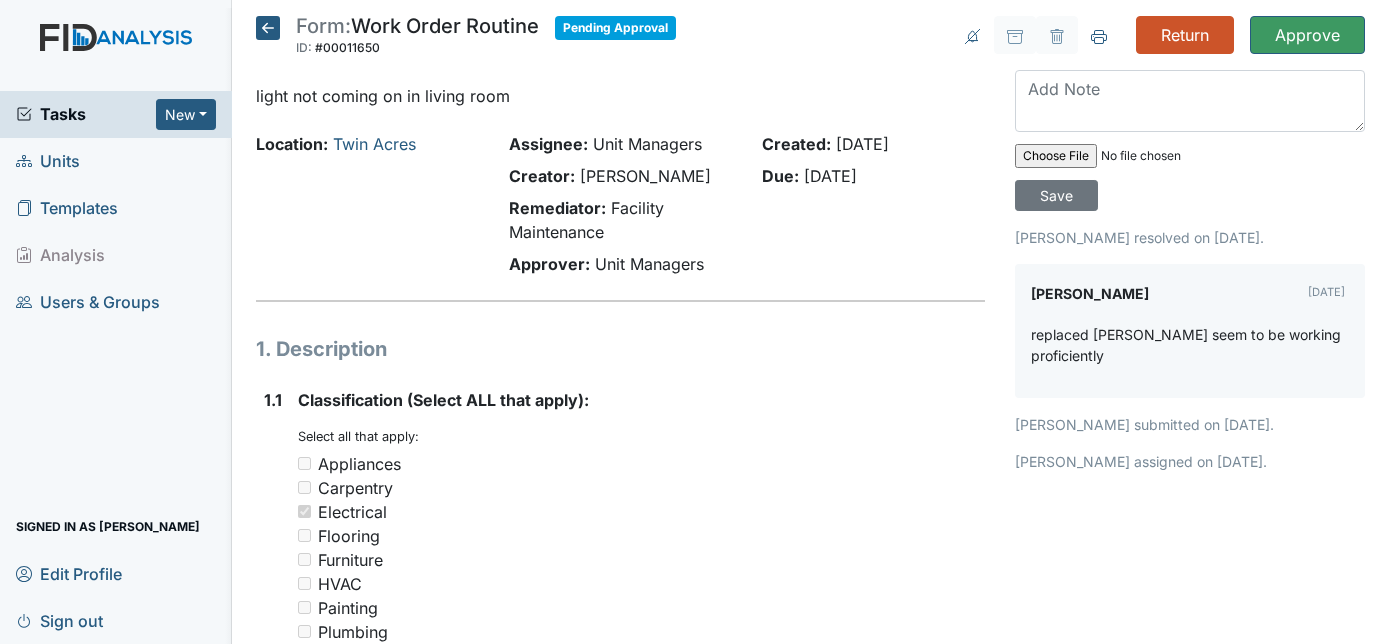 scroll, scrollTop: 0, scrollLeft: 0, axis: both 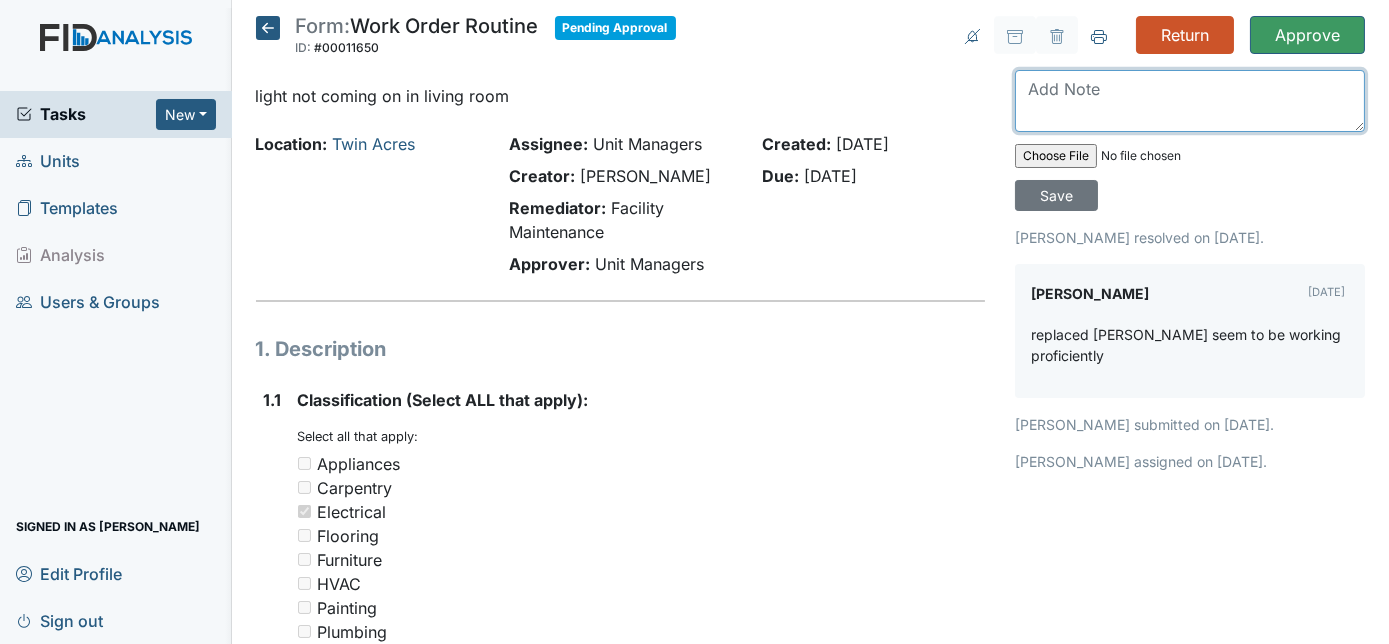 click at bounding box center (1190, 101) 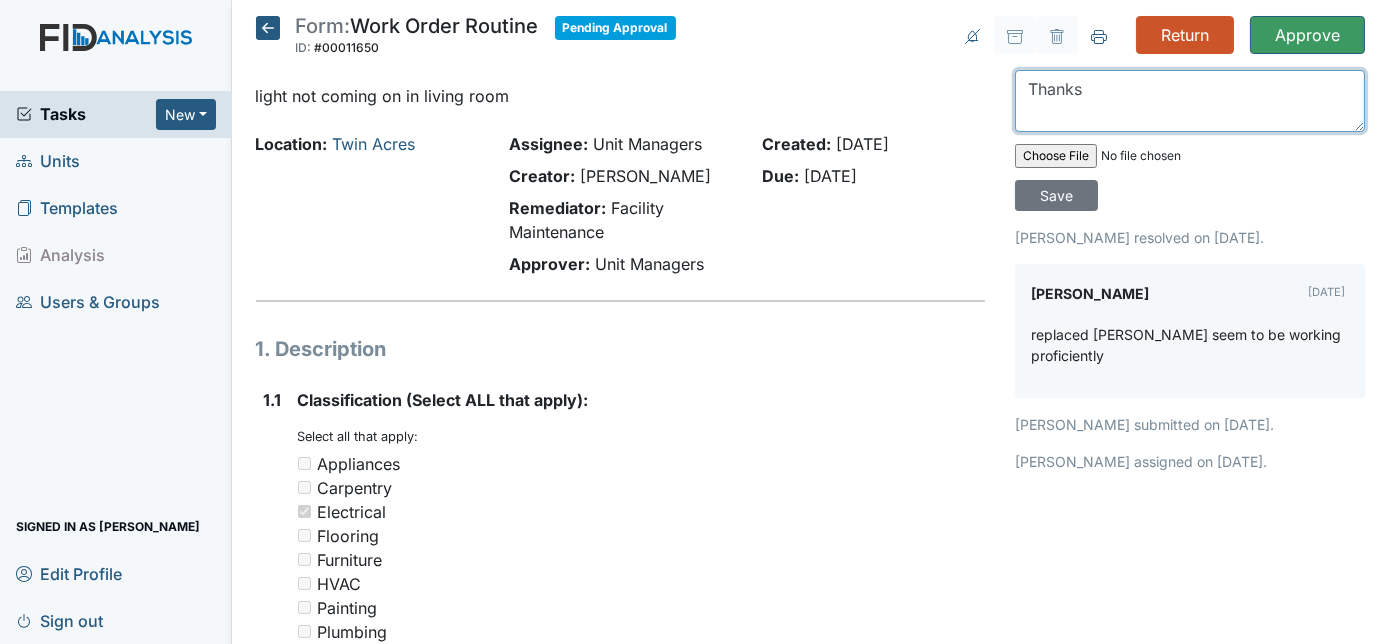 type on "Thanks" 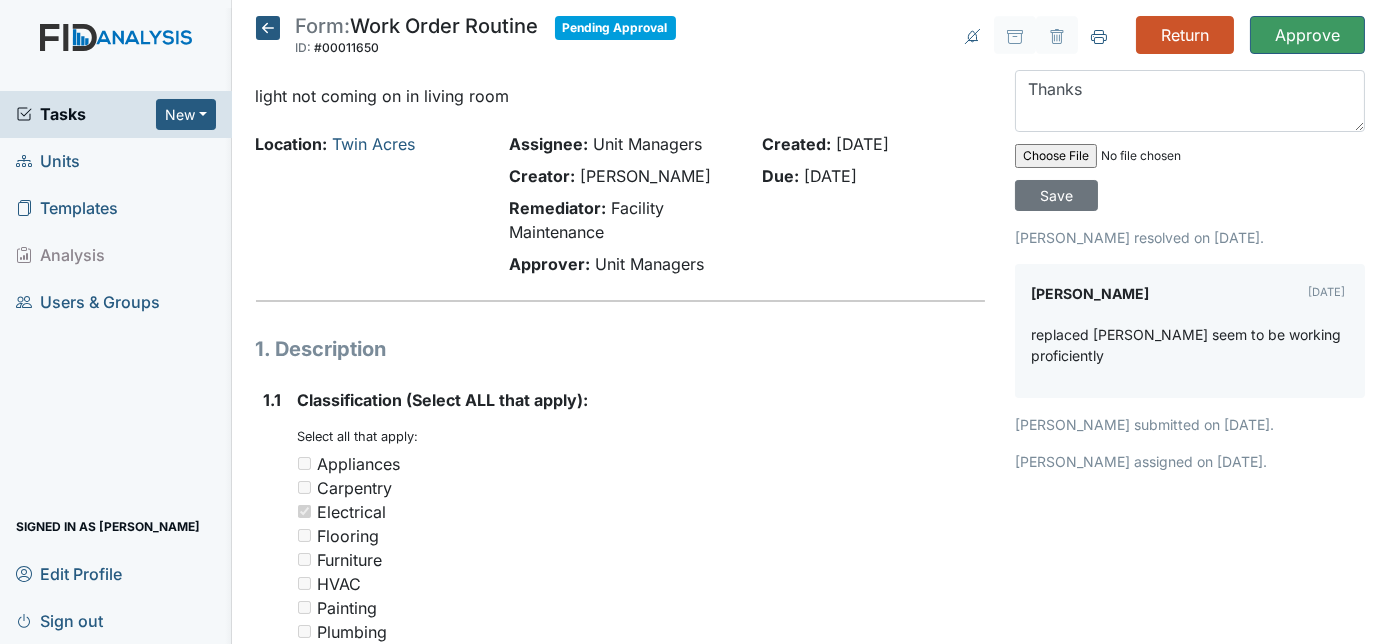 click 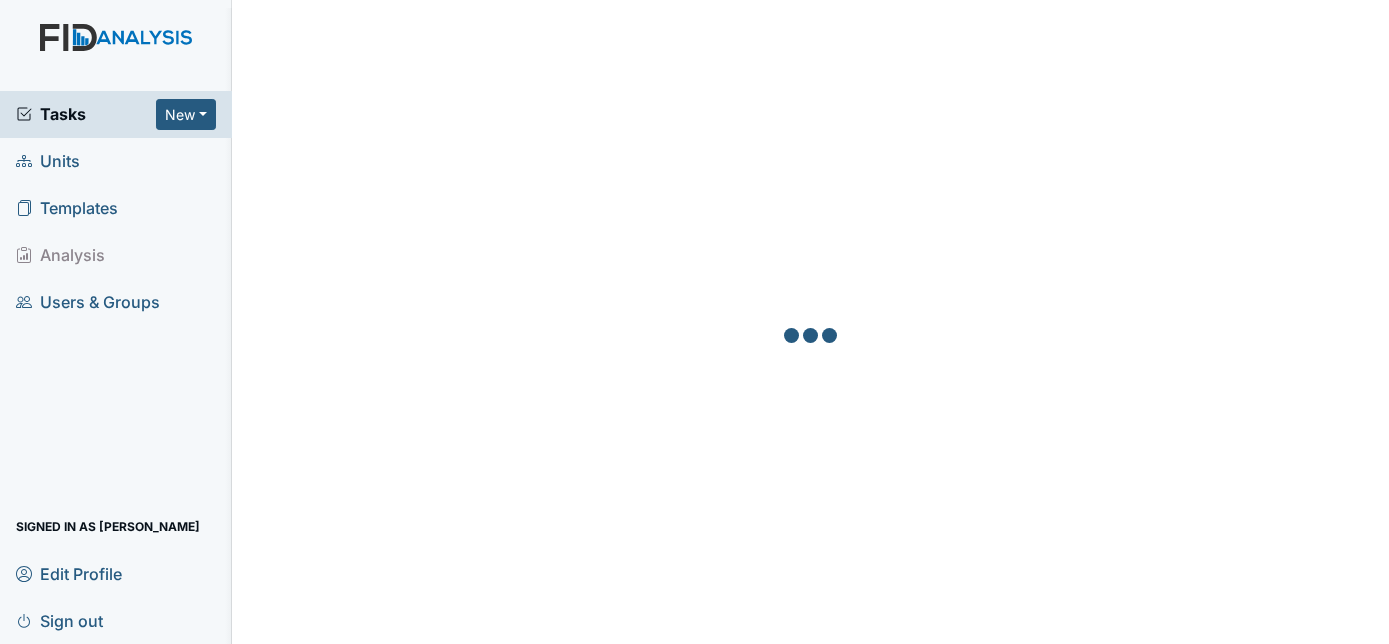 scroll, scrollTop: 0, scrollLeft: 0, axis: both 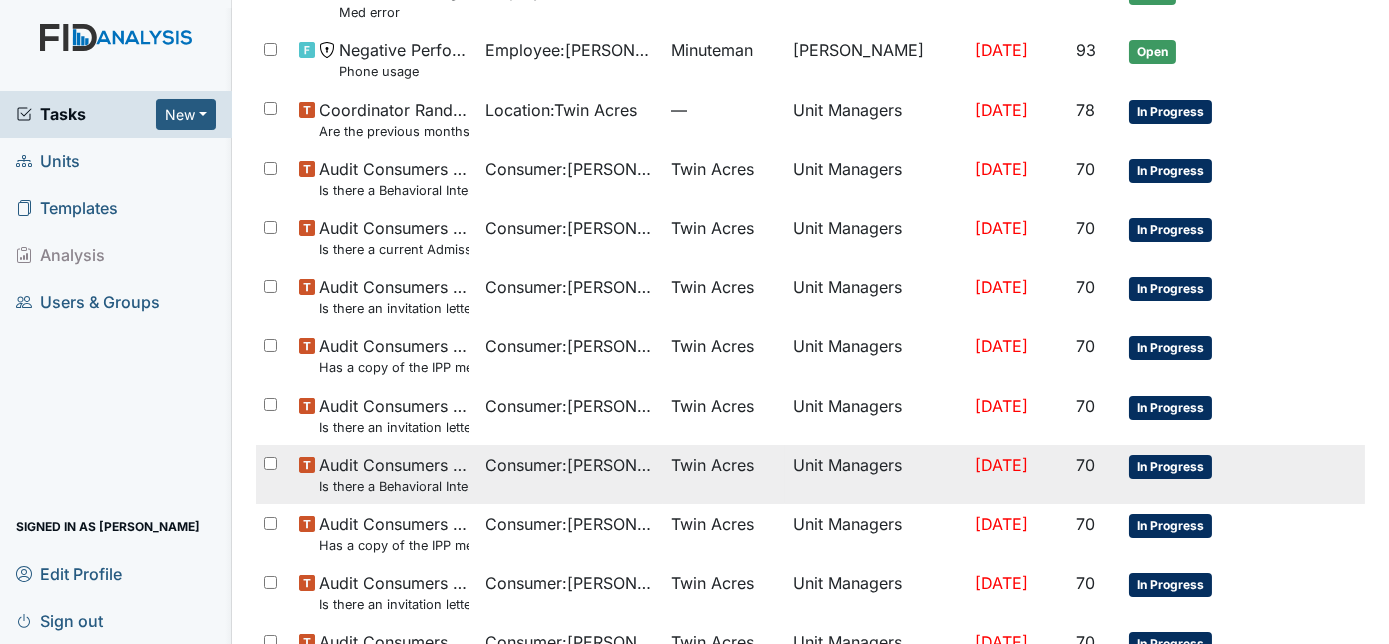 click on "May 15, 2025" at bounding box center (1017, 474) 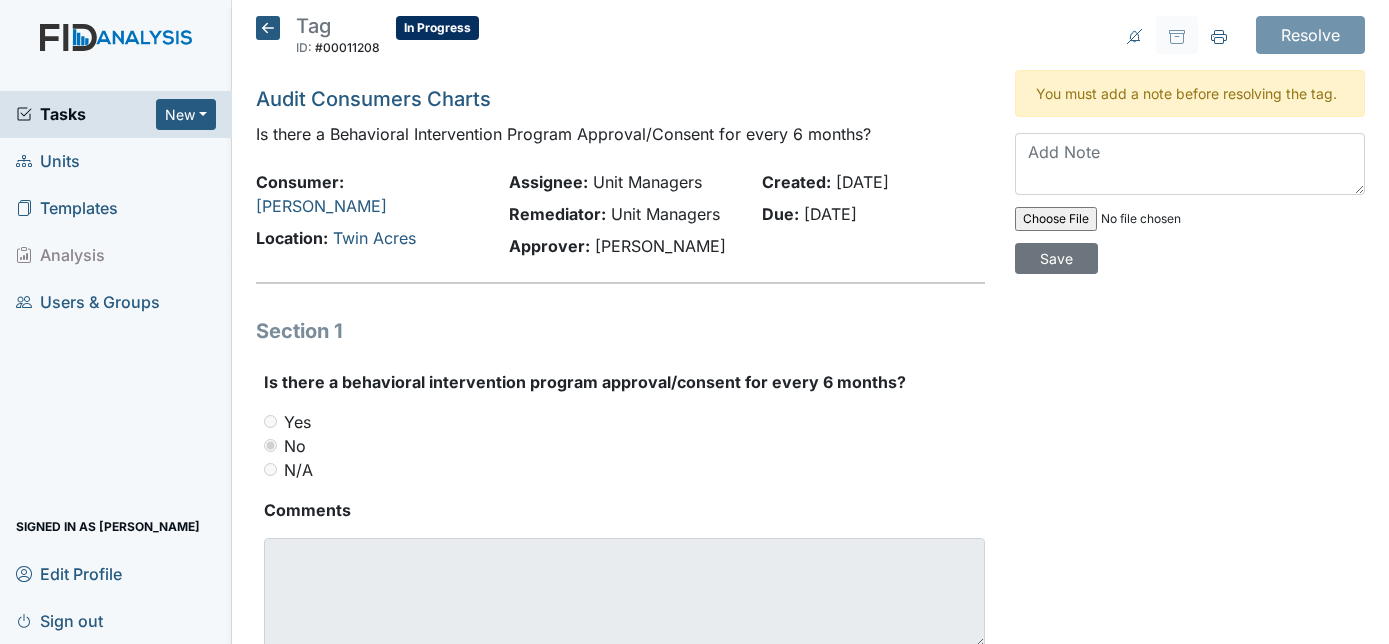 scroll, scrollTop: 0, scrollLeft: 0, axis: both 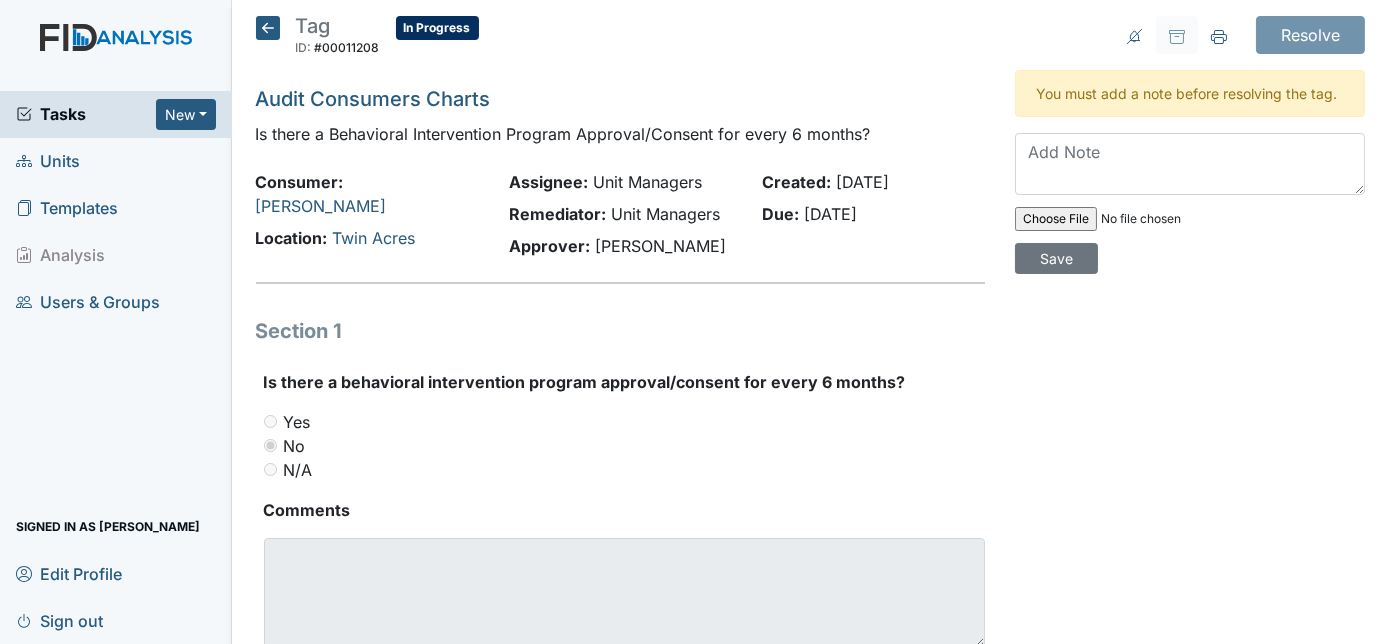 click 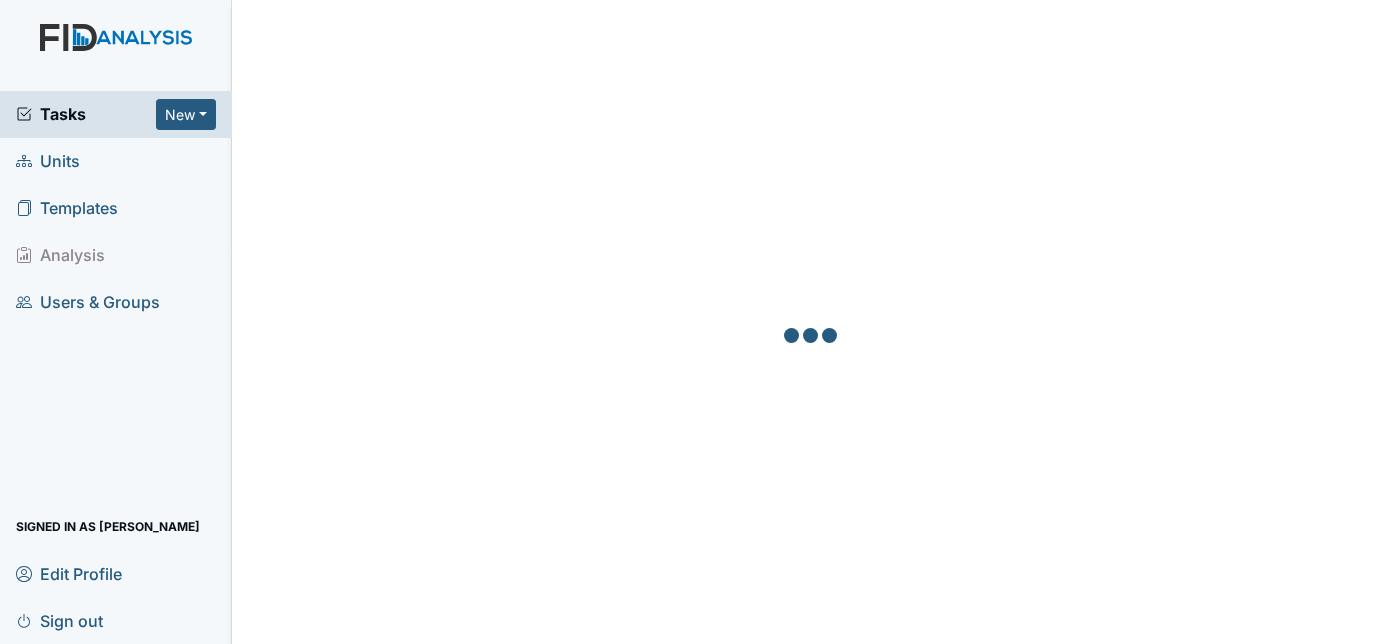 scroll, scrollTop: 0, scrollLeft: 0, axis: both 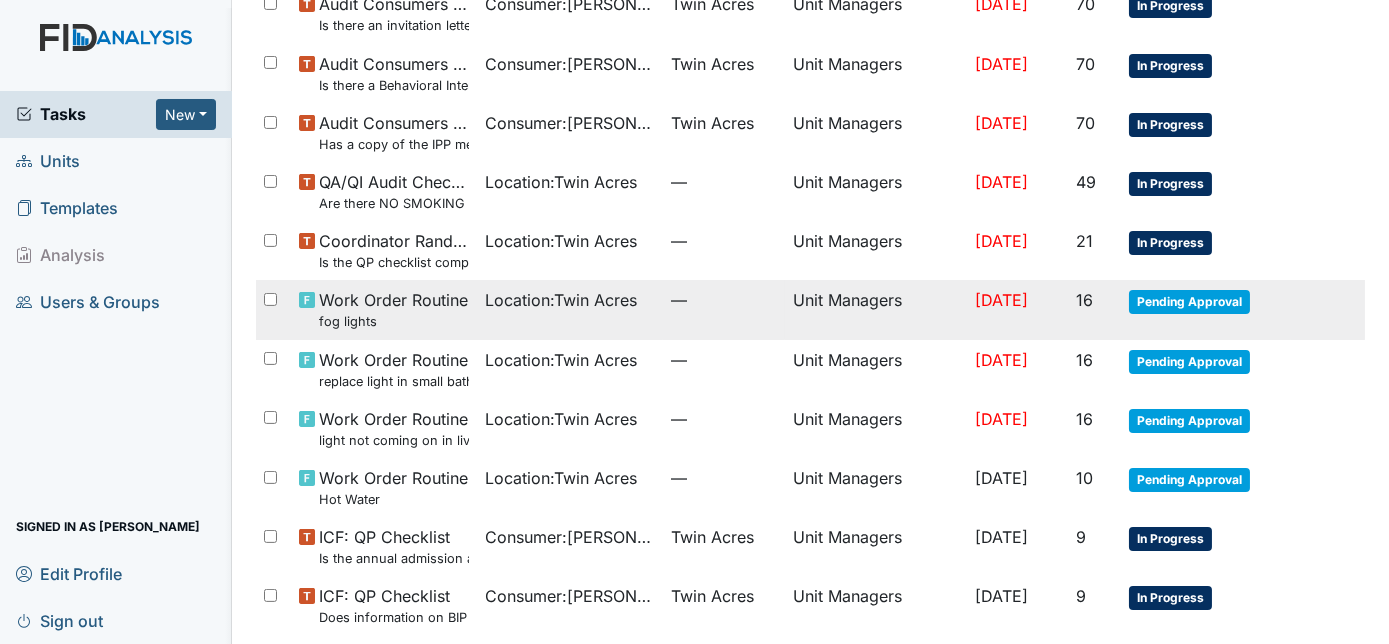 click on "[DATE]" at bounding box center (1017, 309) 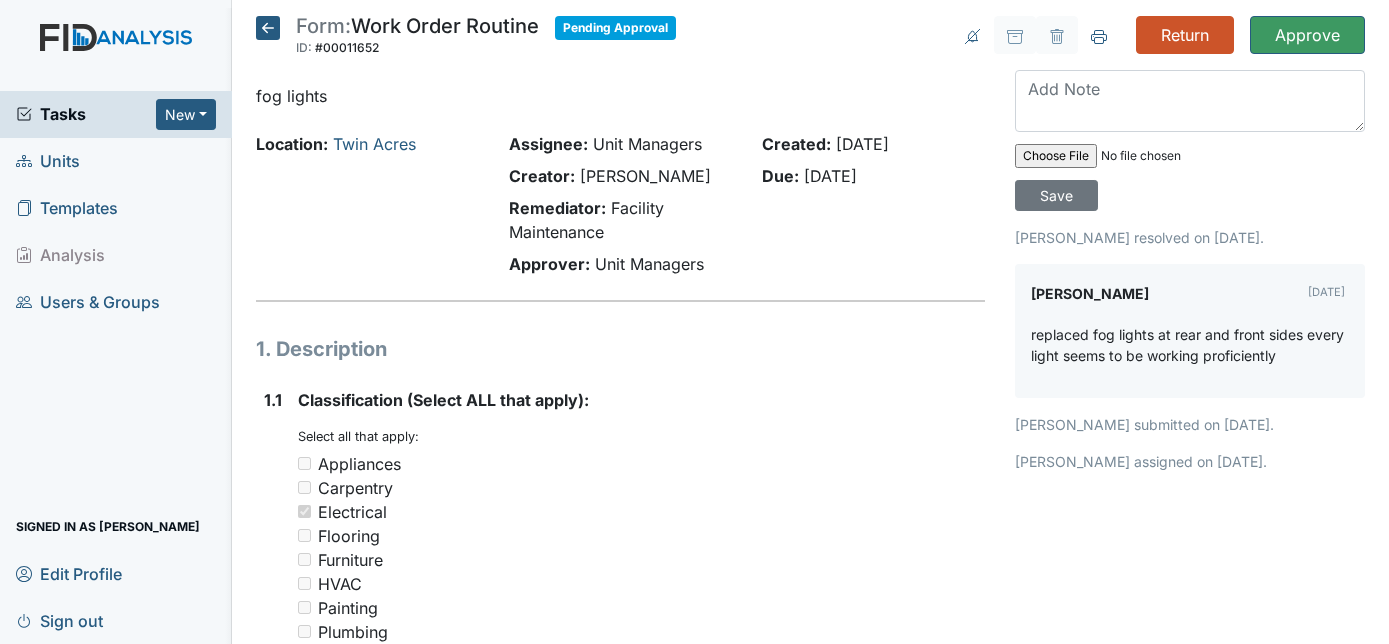 scroll, scrollTop: 0, scrollLeft: 0, axis: both 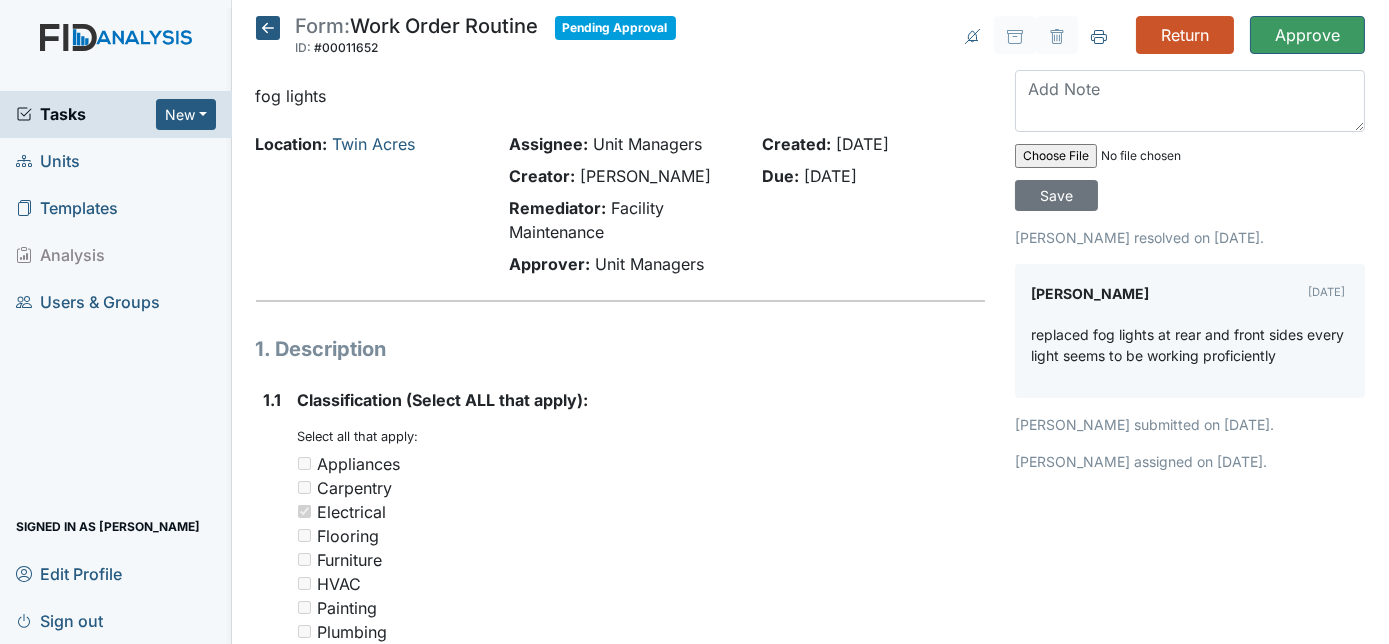 click 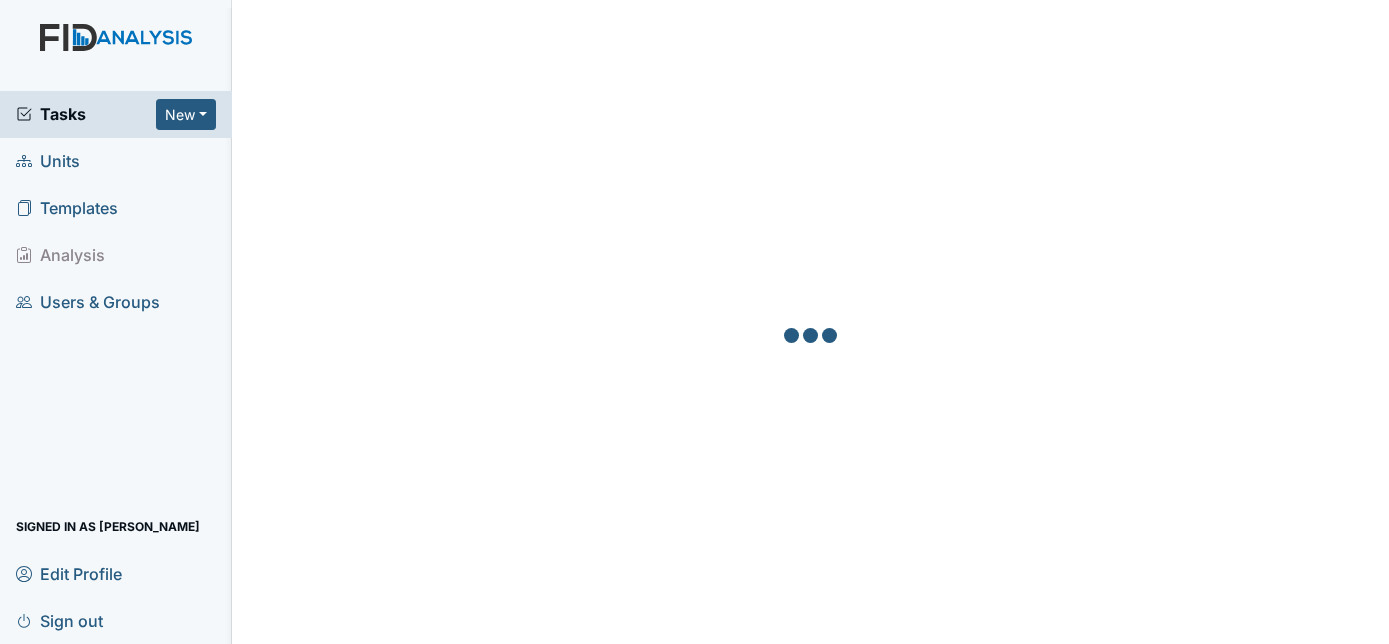 scroll, scrollTop: 0, scrollLeft: 0, axis: both 